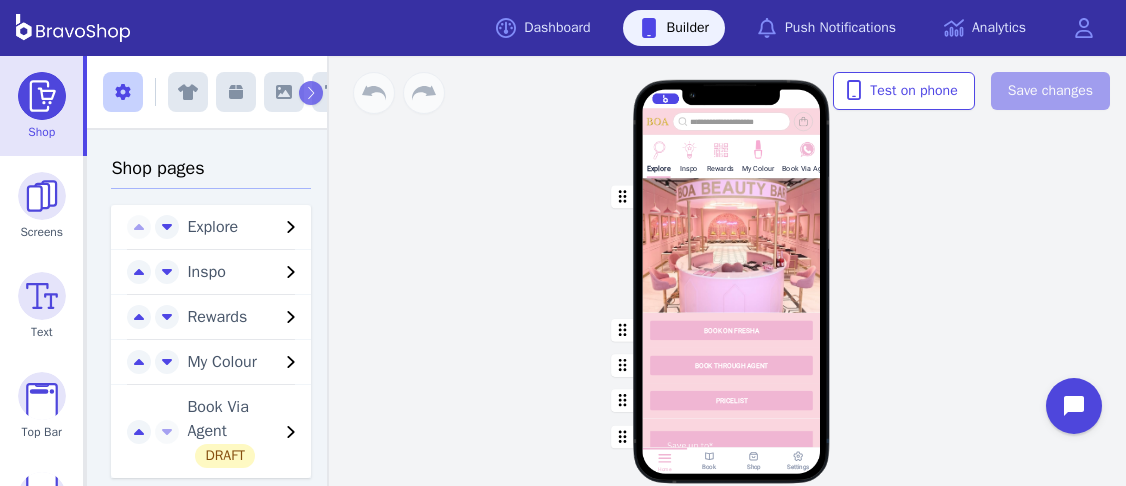 click at bounding box center (732, 530) 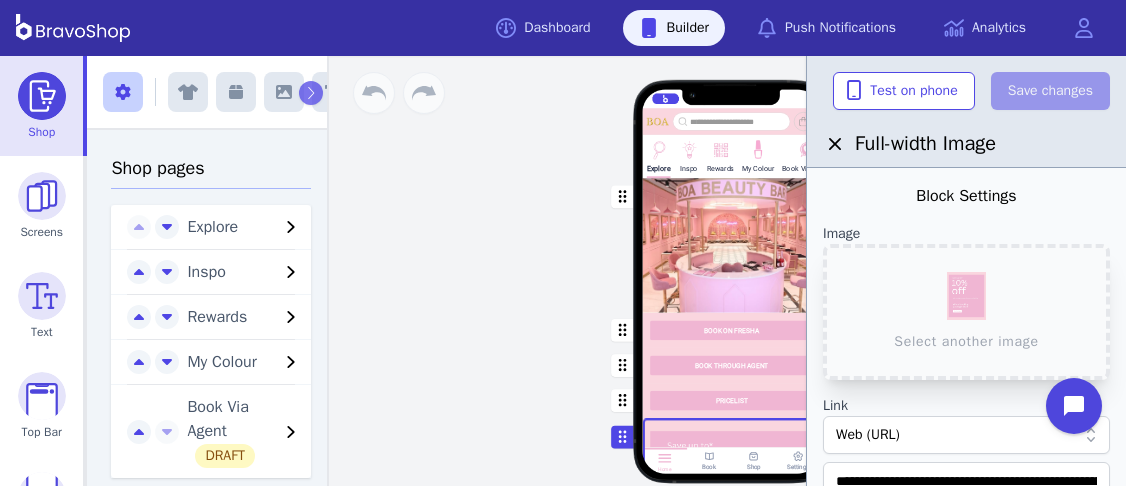 click at bounding box center (732, 530) 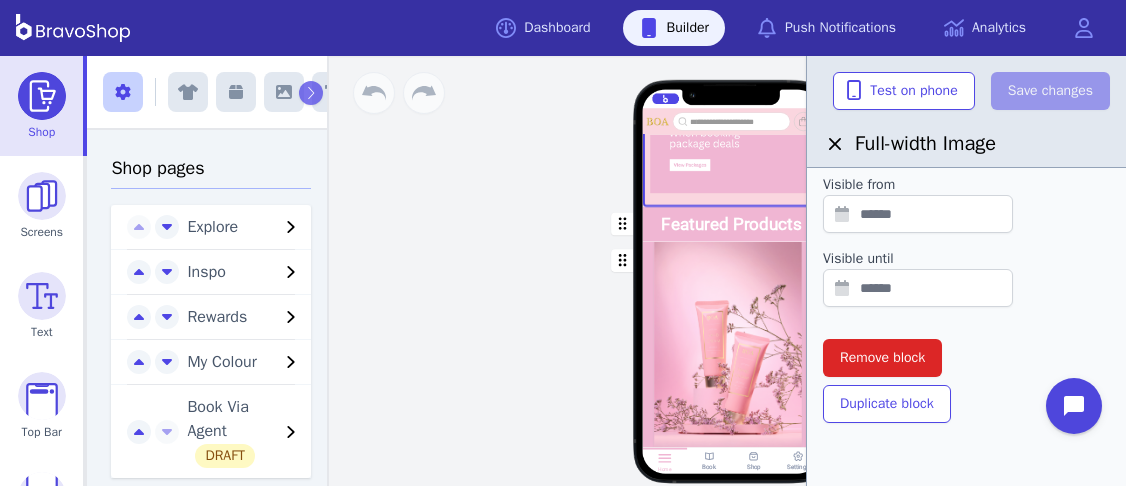 scroll, scrollTop: 768, scrollLeft: 0, axis: vertical 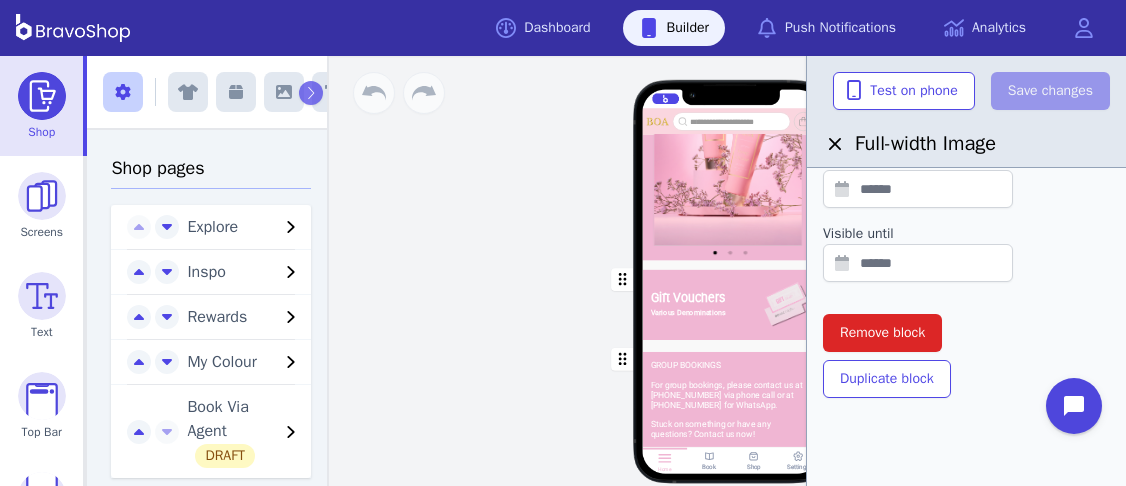 click at bounding box center [732, 300] 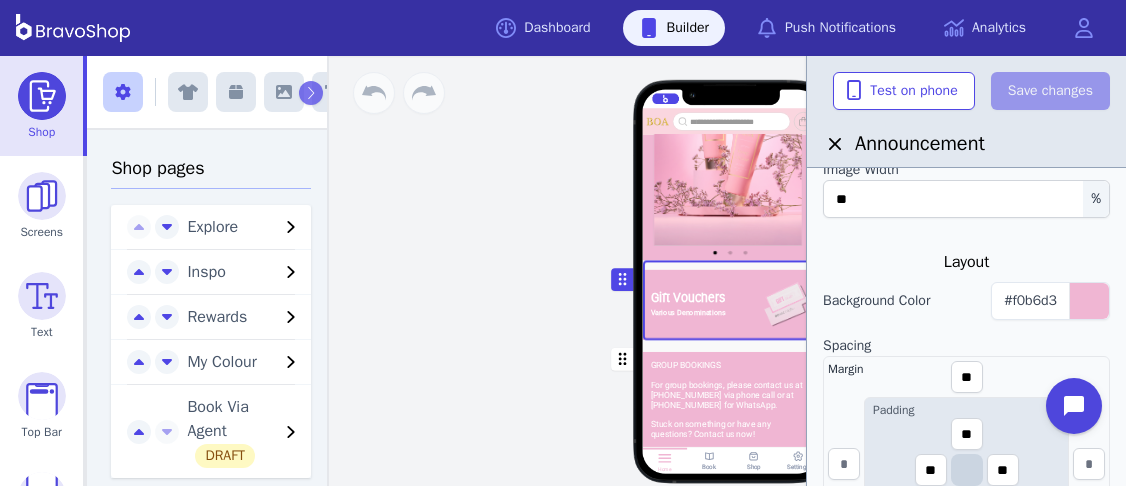 scroll, scrollTop: 578, scrollLeft: 0, axis: vertical 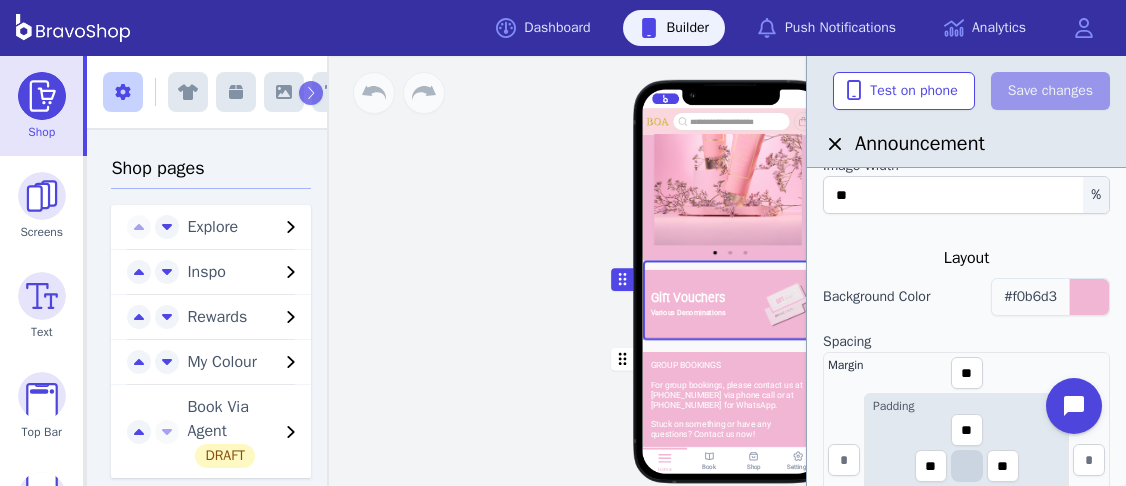 click on "#f0b6d3" at bounding box center (1030, 296) 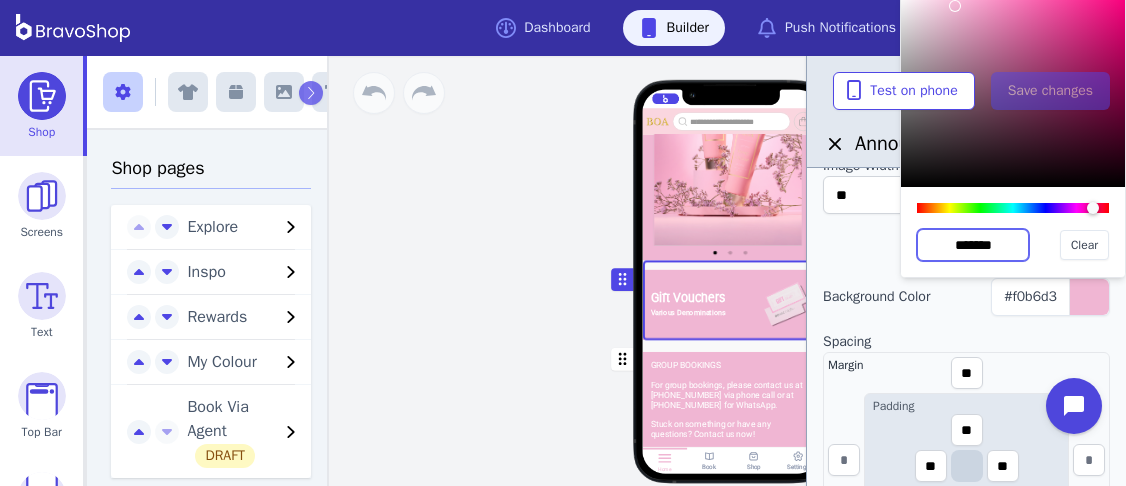 drag, startPoint x: 1009, startPoint y: 246, endPoint x: 932, endPoint y: 243, distance: 77.05842 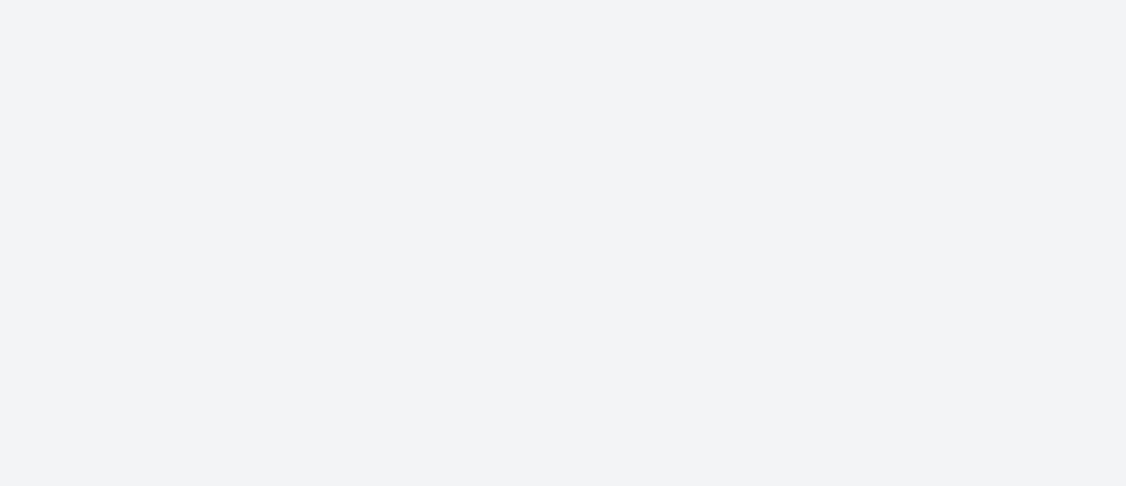 scroll, scrollTop: 0, scrollLeft: 0, axis: both 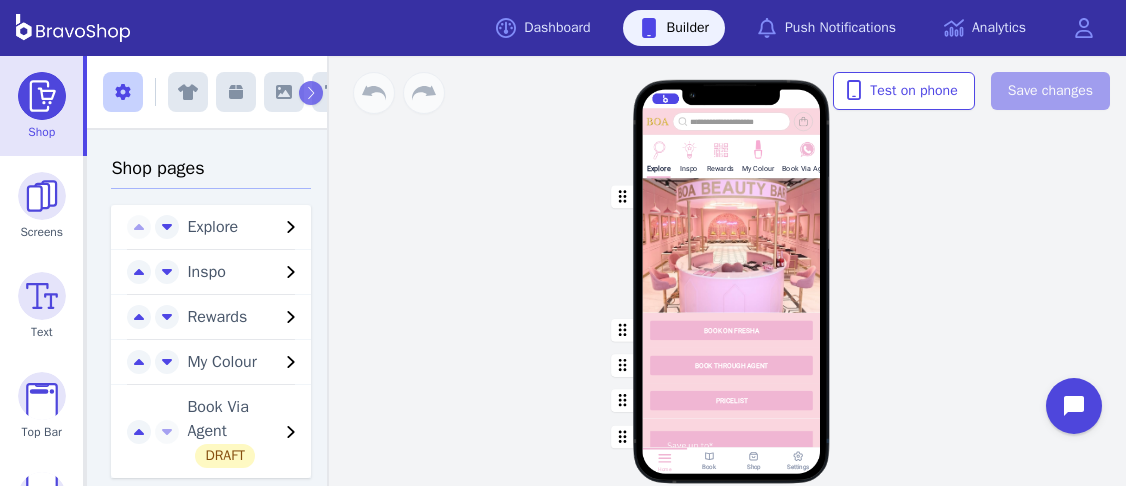 click at bounding box center (720, 148) 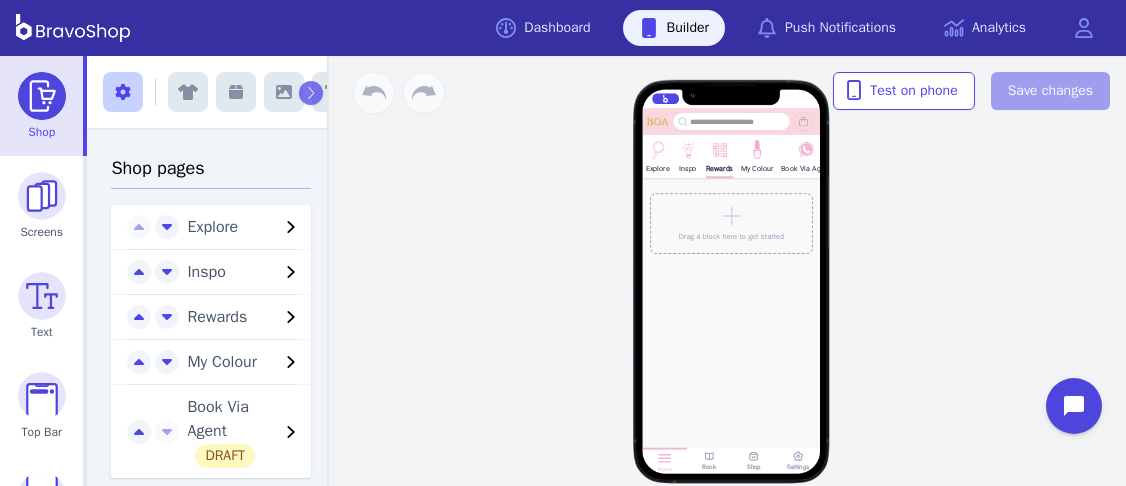 click 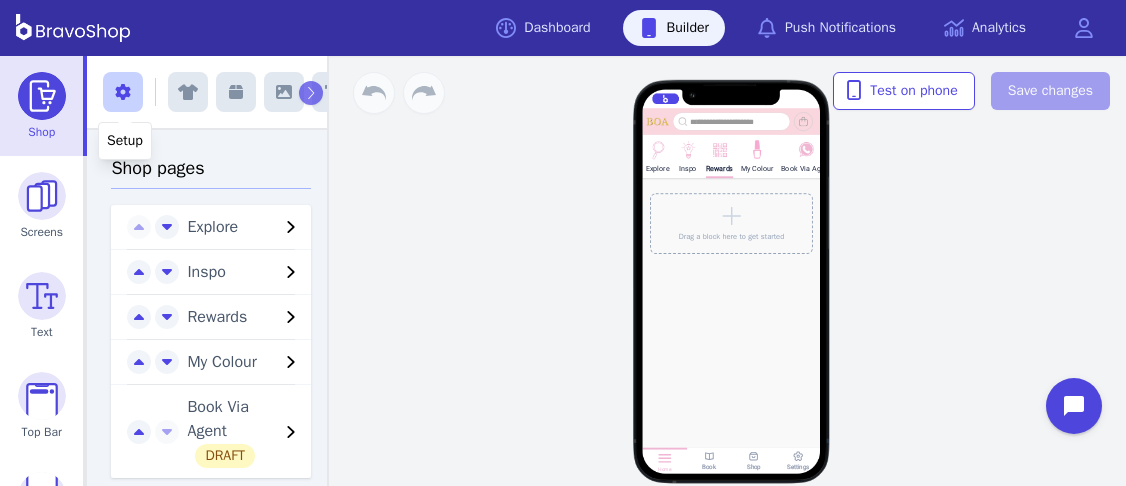 click 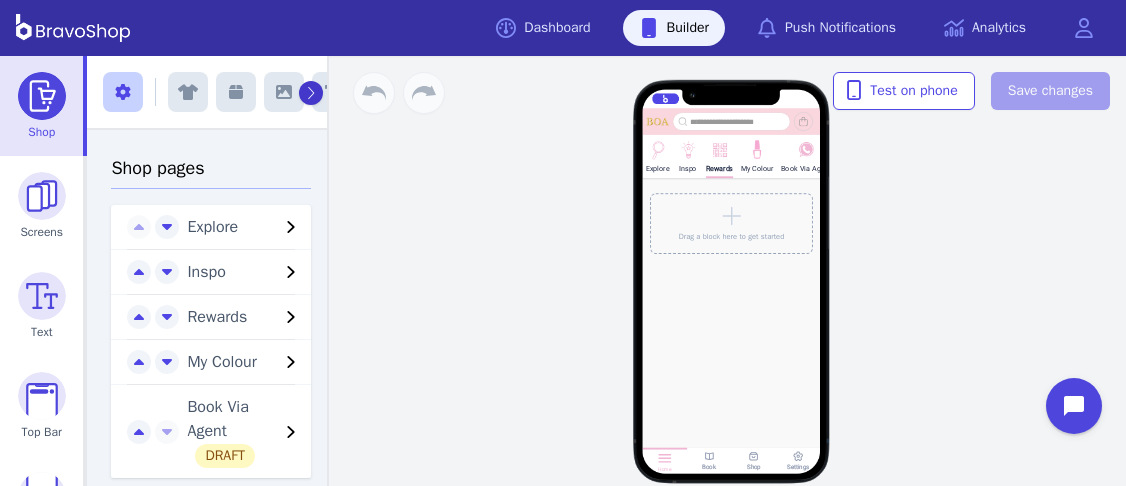 click 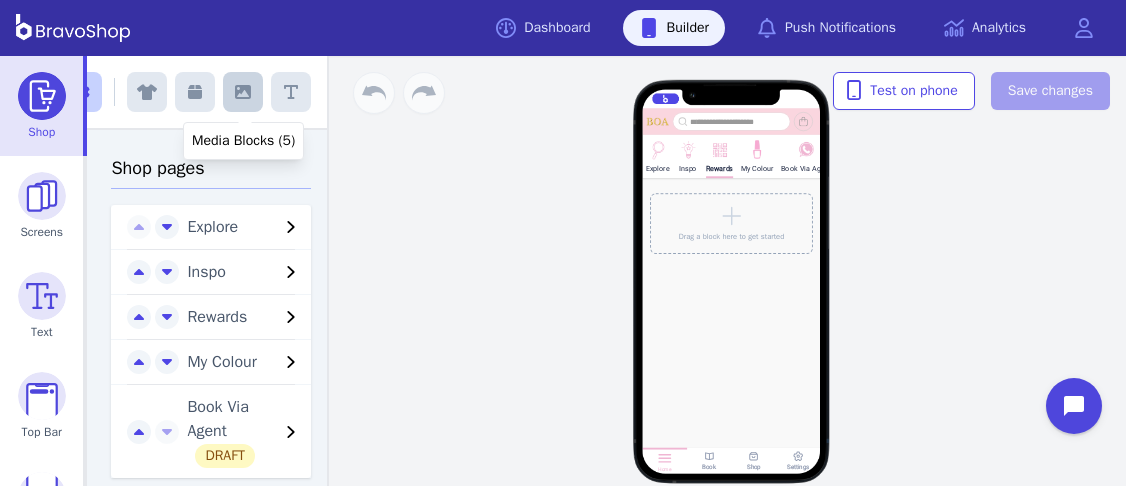 click 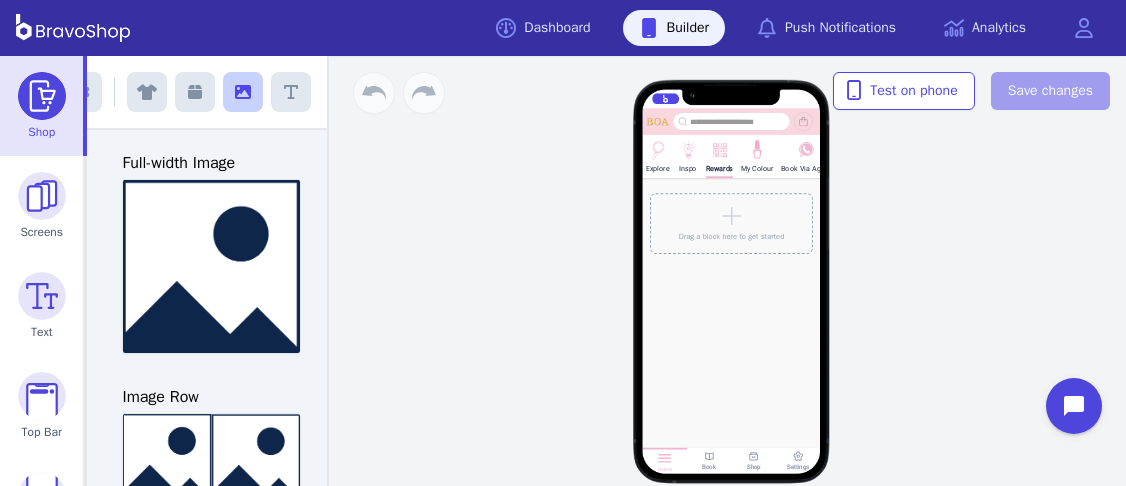 scroll, scrollTop: 0, scrollLeft: 0, axis: both 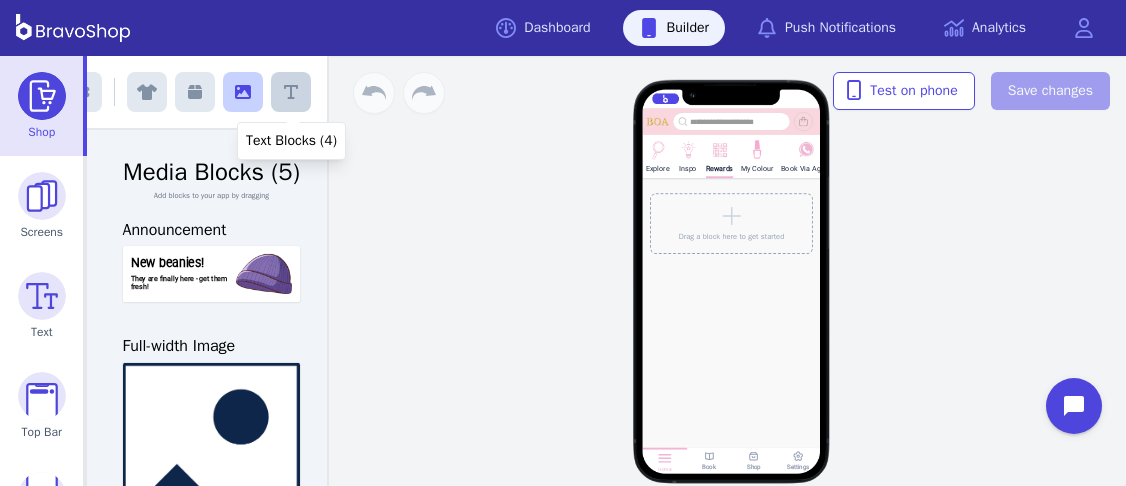 click 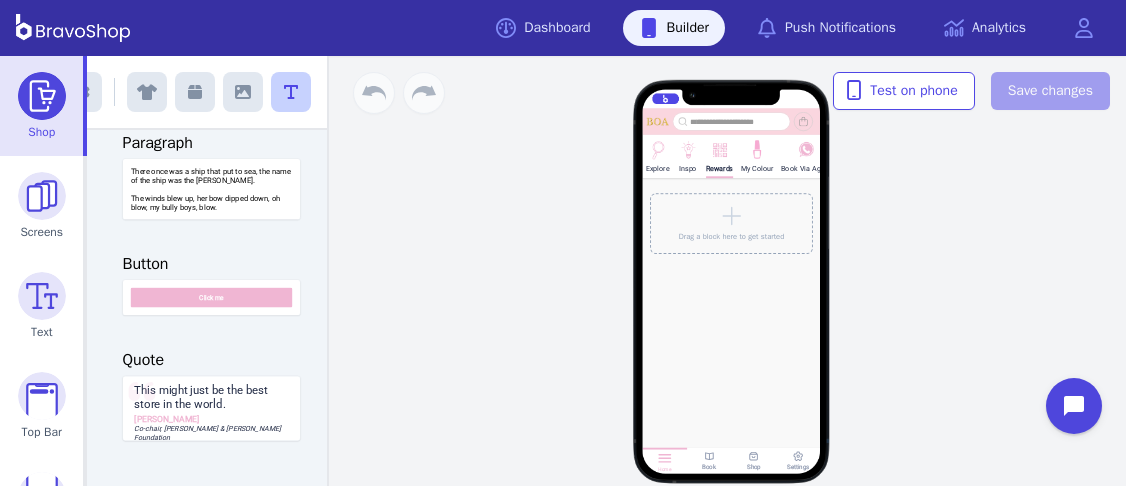 scroll, scrollTop: 185, scrollLeft: 0, axis: vertical 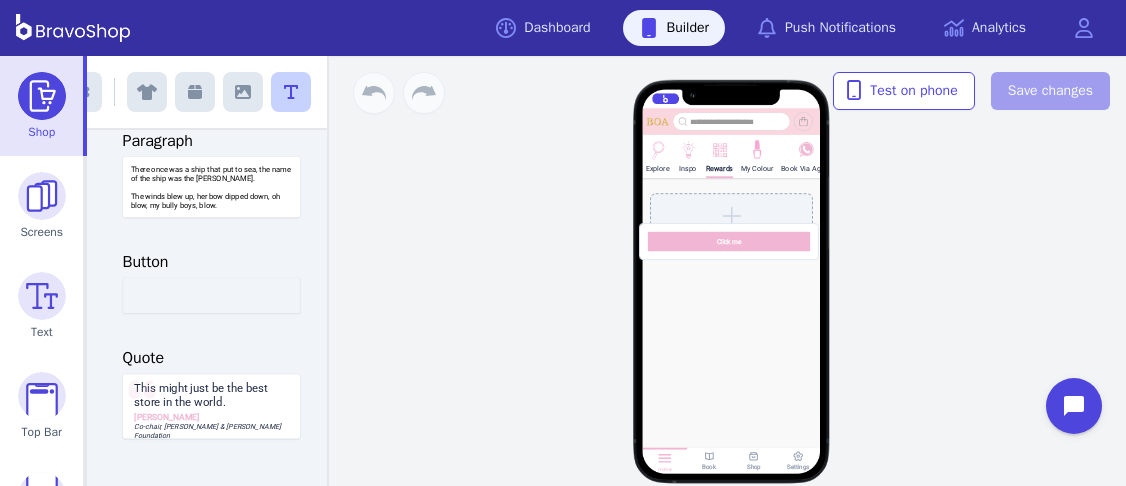 drag, startPoint x: 233, startPoint y: 294, endPoint x: 753, endPoint y: 239, distance: 522.9006 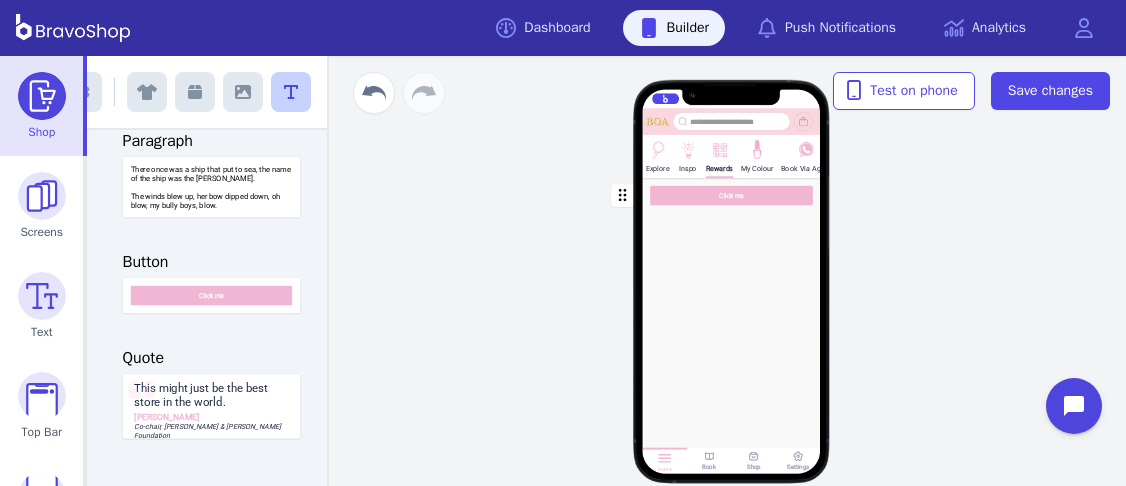 scroll, scrollTop: 0, scrollLeft: 0, axis: both 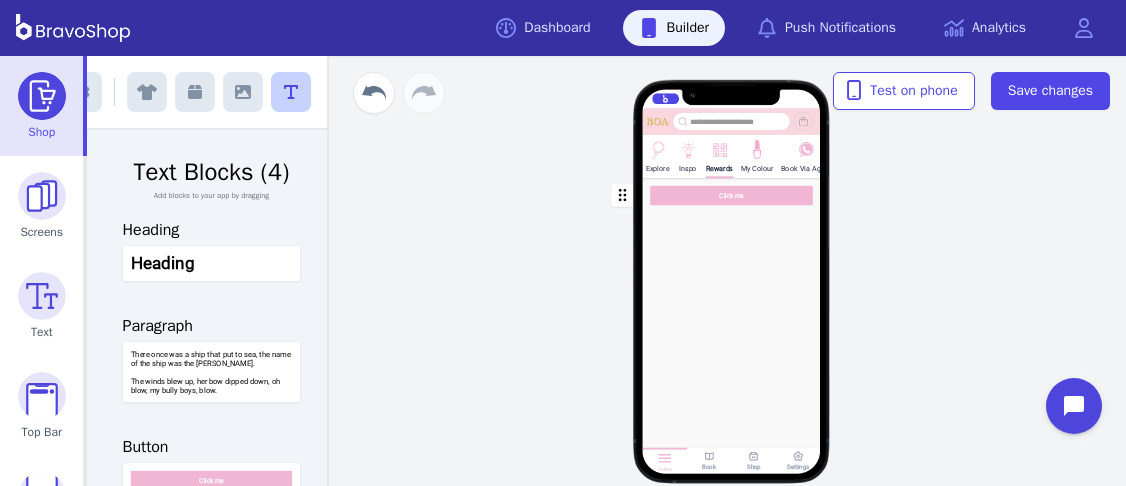 click at bounding box center (732, 195) 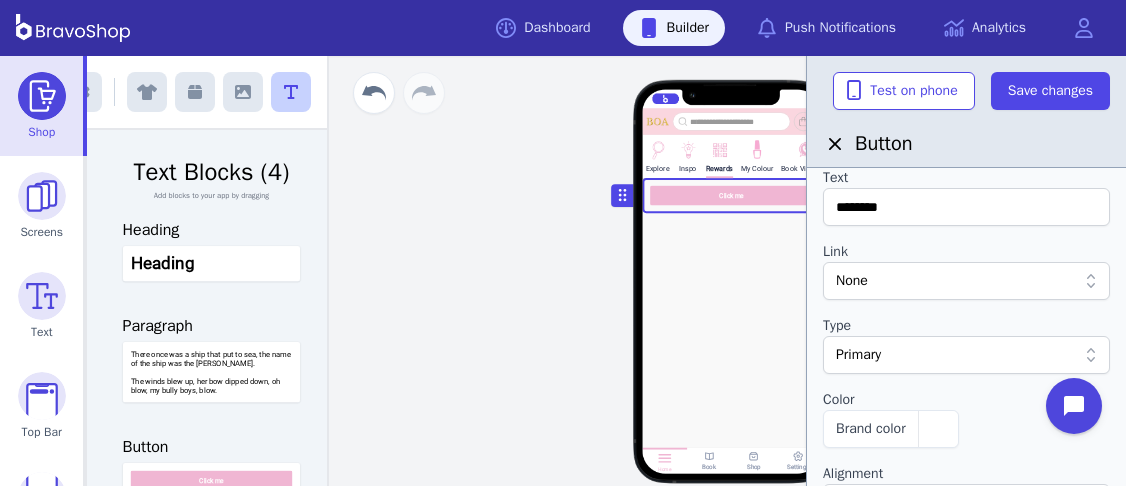scroll, scrollTop: 55, scrollLeft: 0, axis: vertical 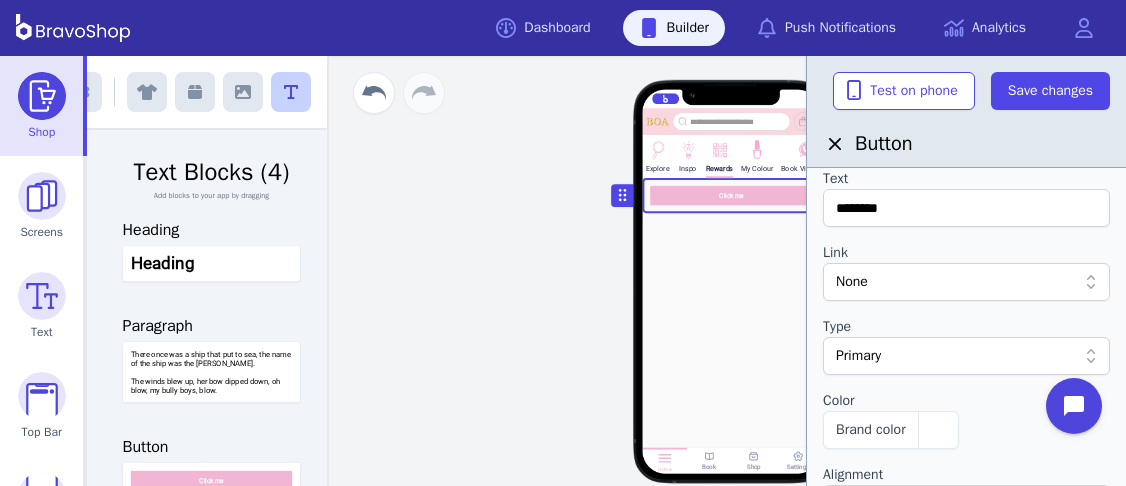 click on "None" at bounding box center (956, 282) 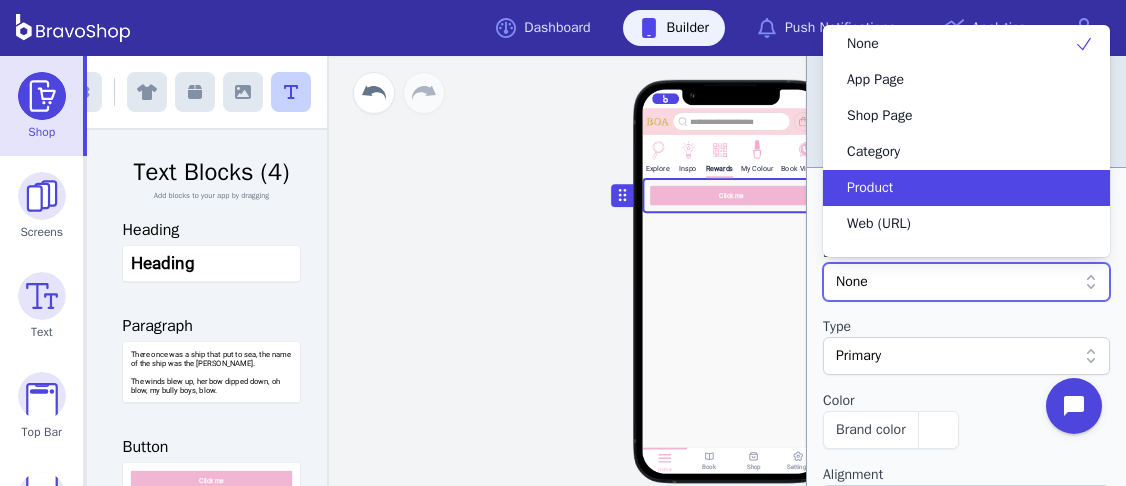 scroll, scrollTop: 0, scrollLeft: 0, axis: both 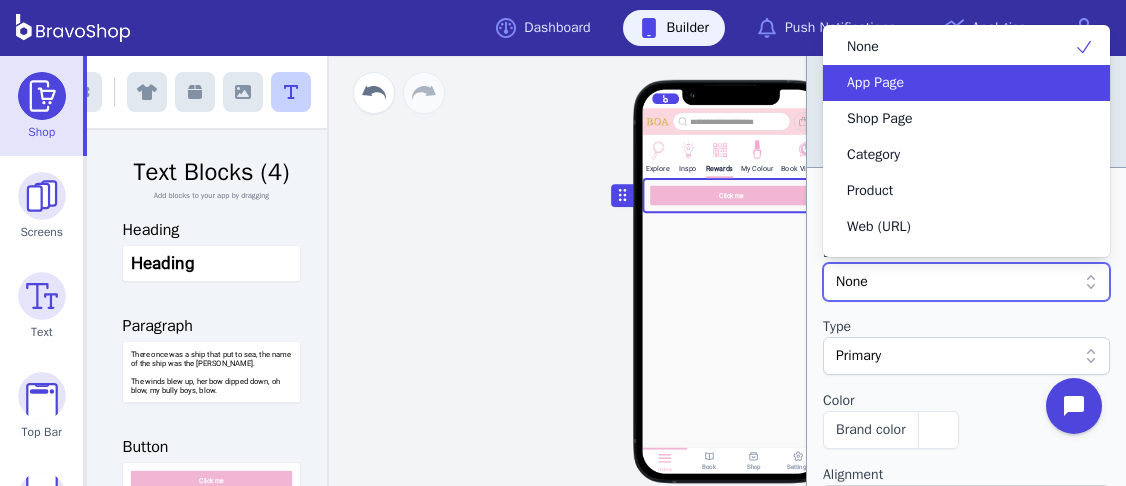 click on "App Page" at bounding box center [954, 83] 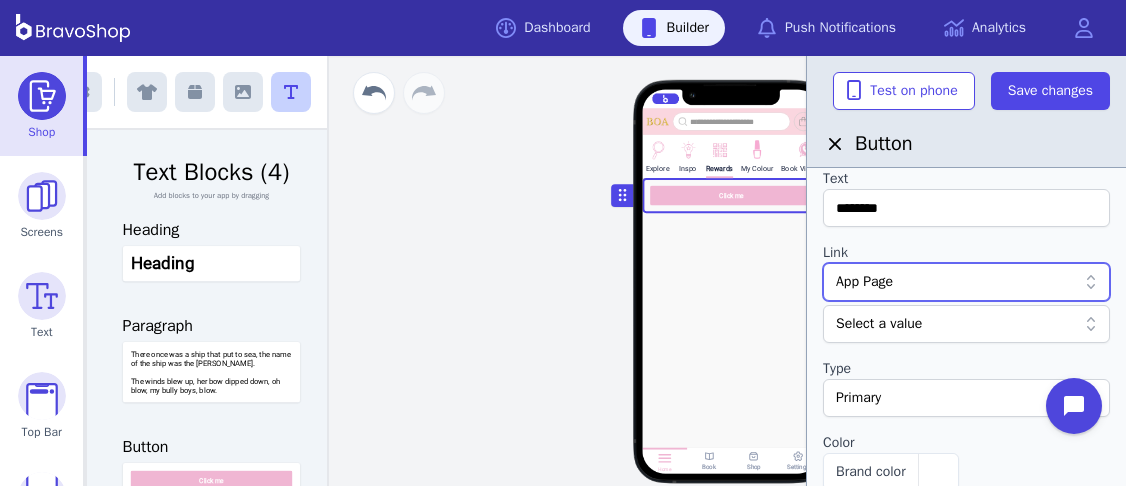 click on "Select a value" at bounding box center (956, 324) 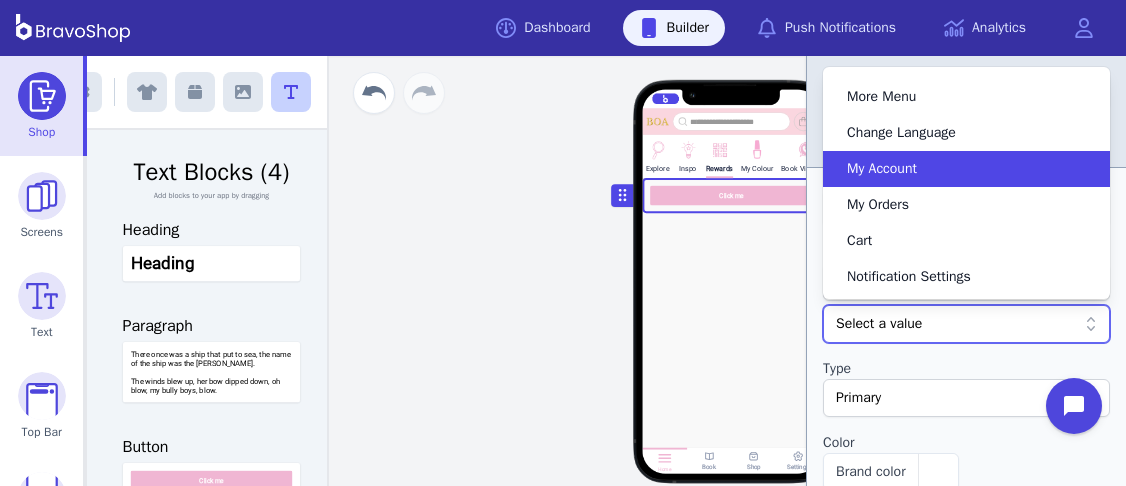 scroll, scrollTop: 0, scrollLeft: 0, axis: both 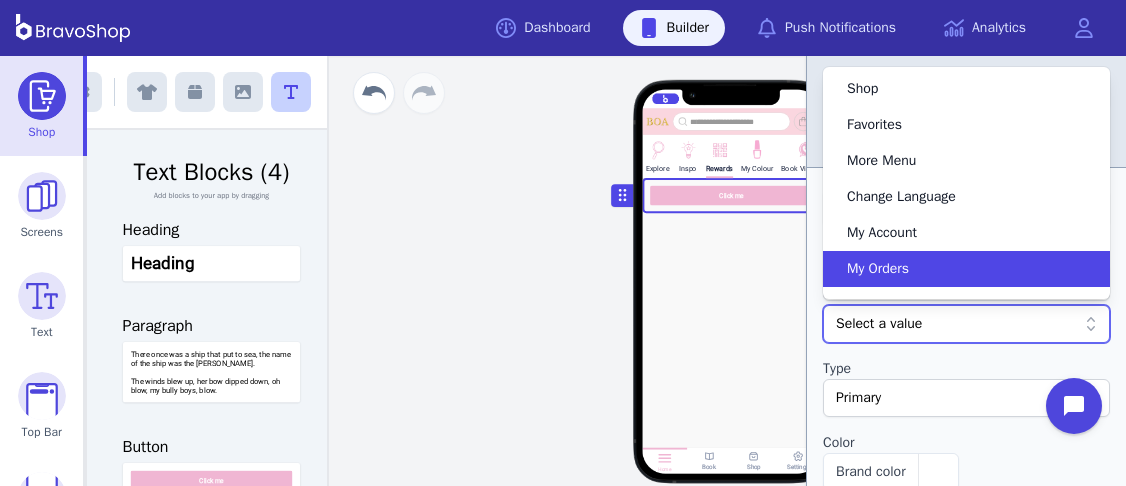 click on "Select a value" at bounding box center (956, 324) 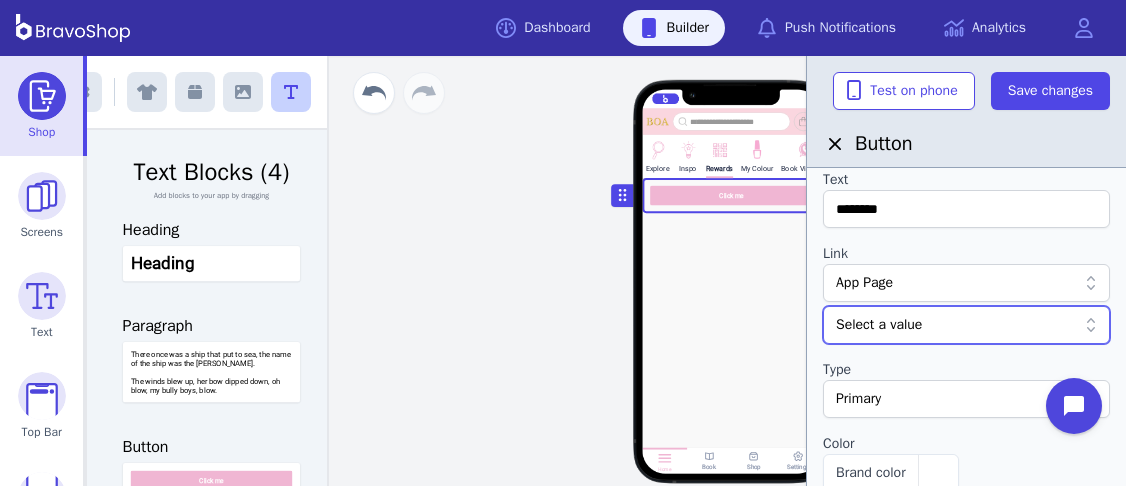 scroll, scrollTop: 55, scrollLeft: 0, axis: vertical 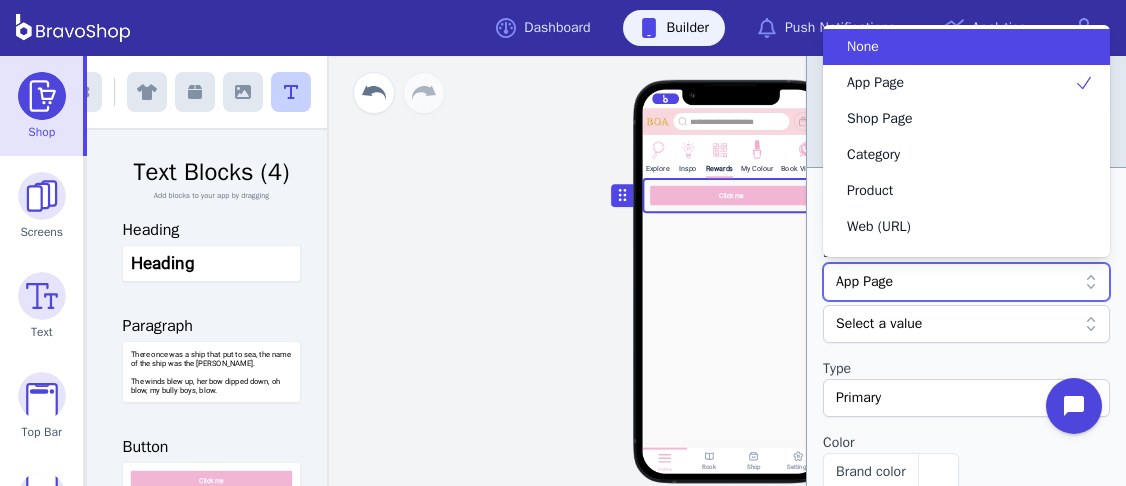 click on "App Page" at bounding box center (956, 282) 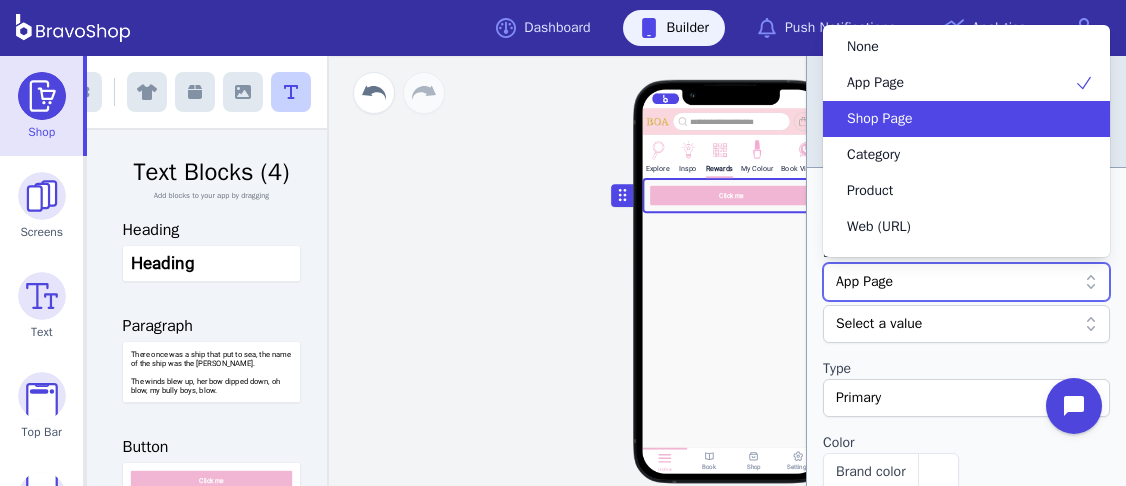 click on "Shop Page" at bounding box center [966, 119] 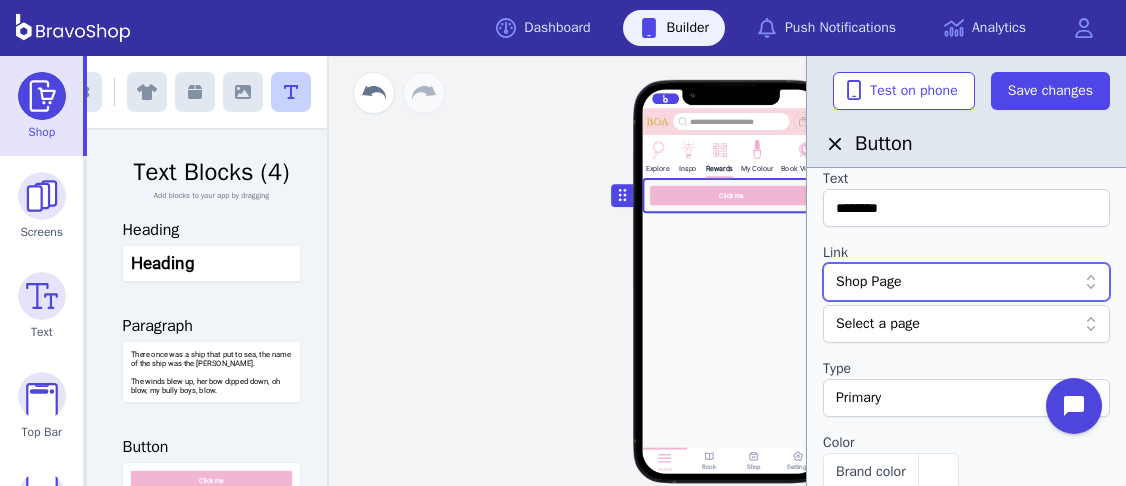 click on "Select a page" at bounding box center [966, 324] 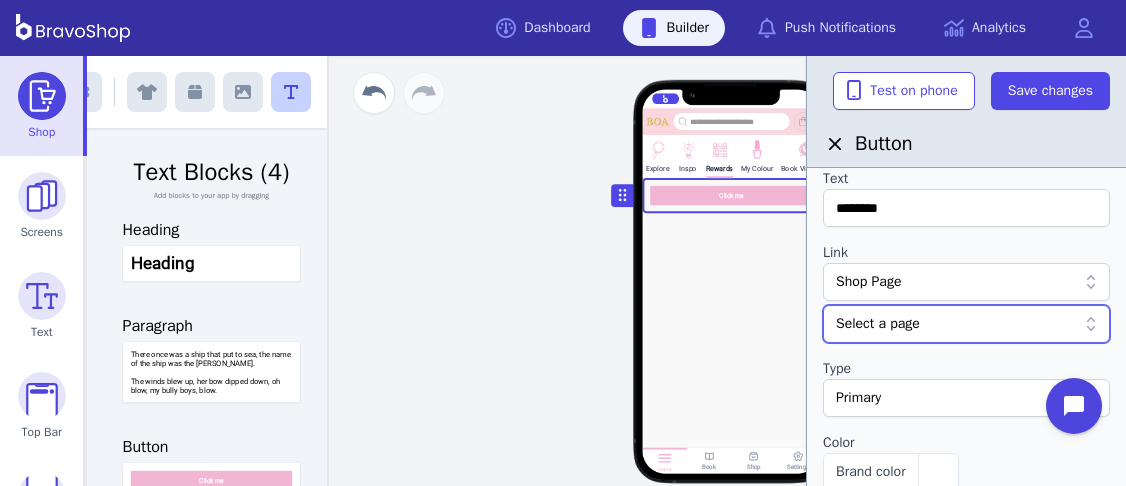 click on "Select a page" at bounding box center (956, 324) 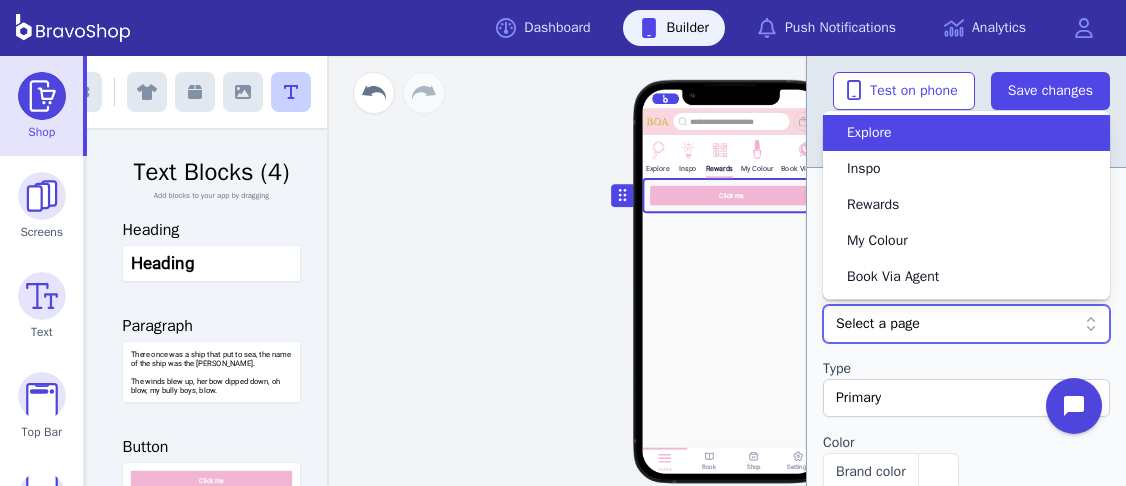 click on "Select a page" at bounding box center (956, 324) 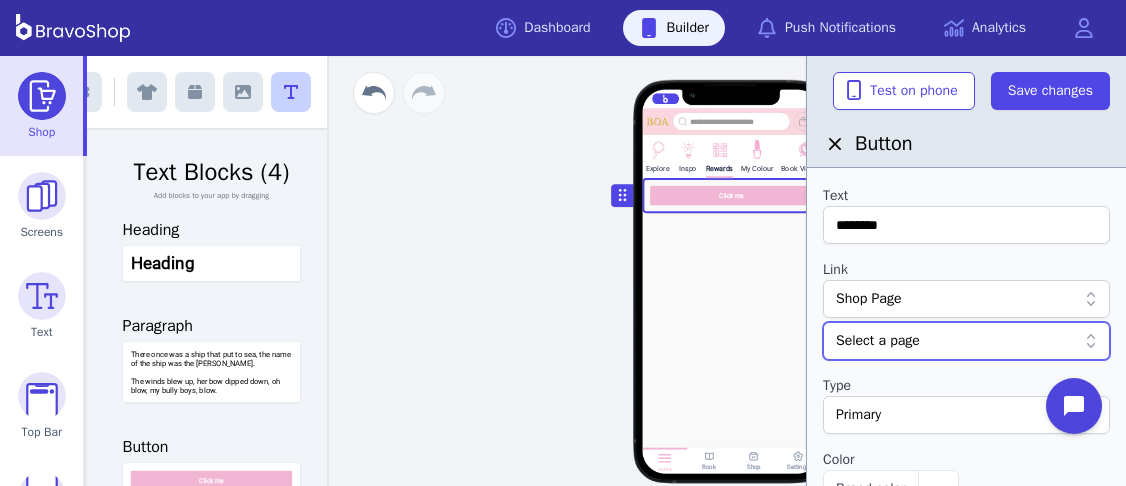 scroll, scrollTop: 43, scrollLeft: 0, axis: vertical 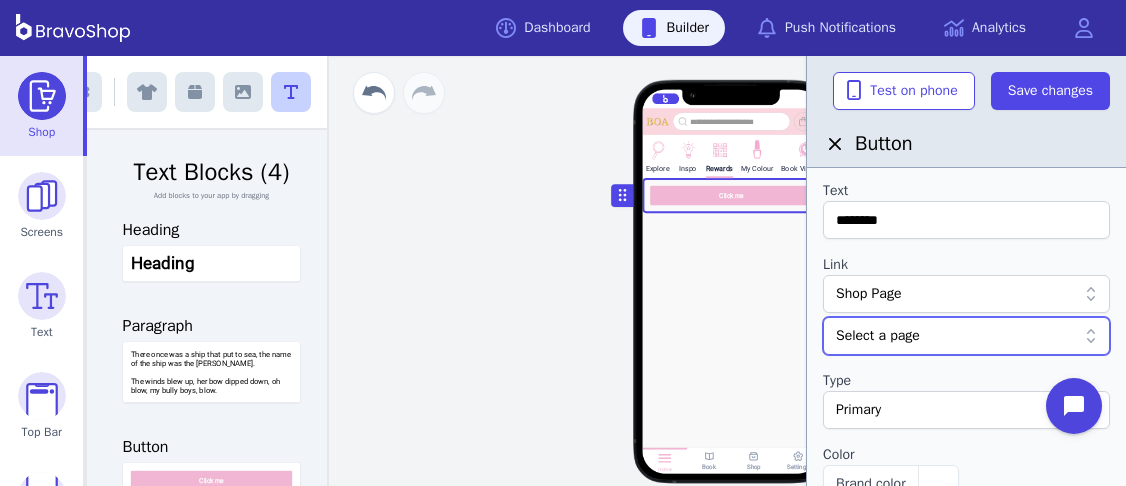 click 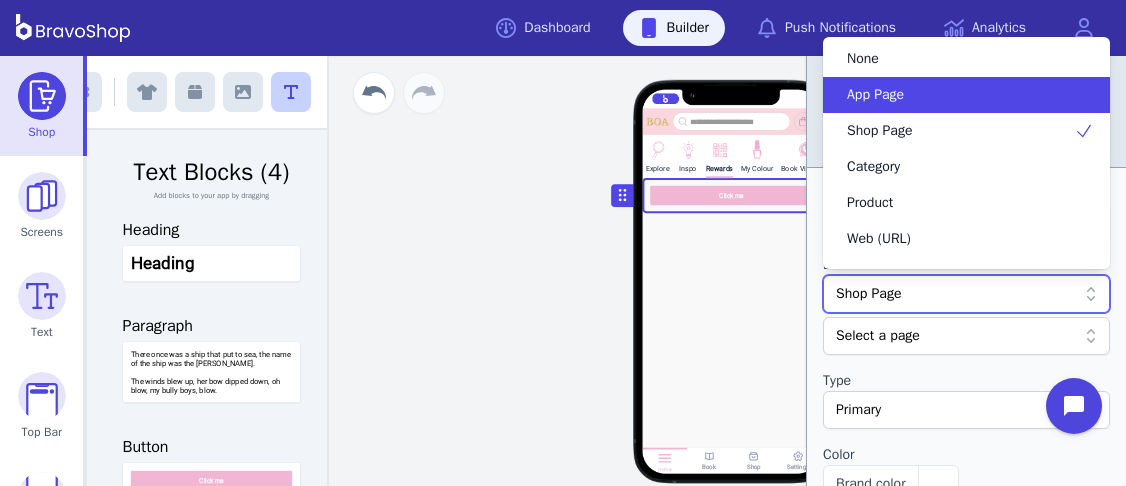 click on "App Page" at bounding box center [966, 95] 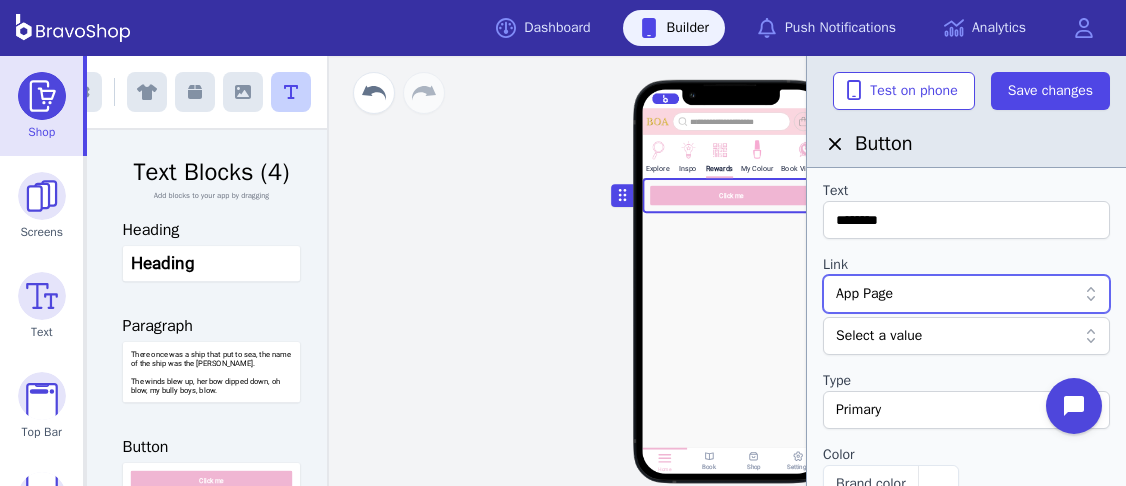 click 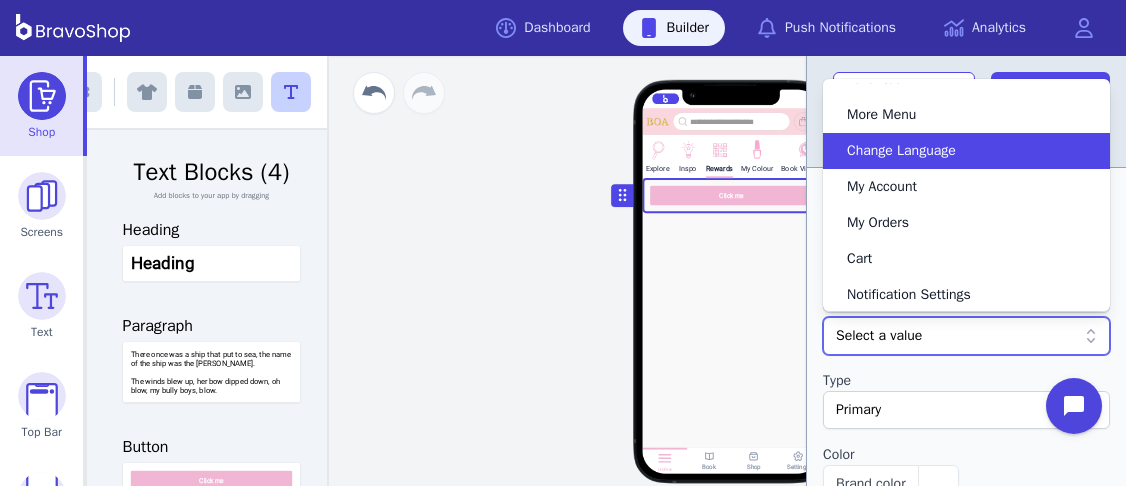 scroll, scrollTop: 64, scrollLeft: 0, axis: vertical 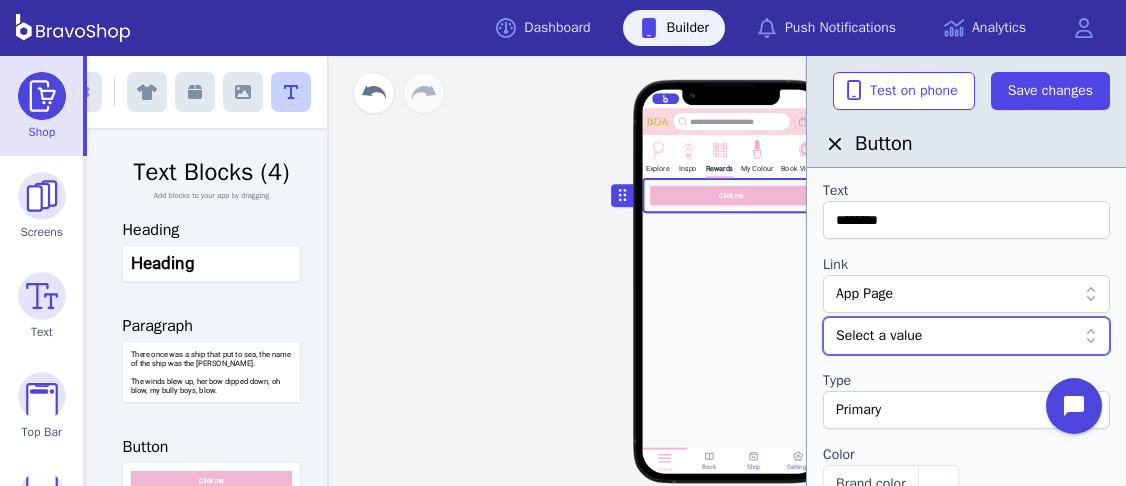 click on "Select a value" at bounding box center (956, 336) 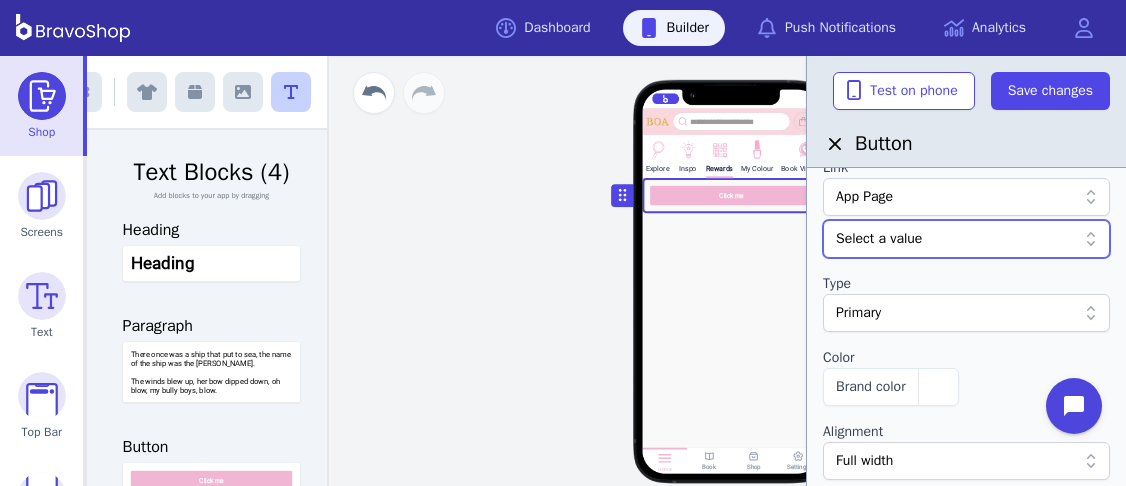 scroll, scrollTop: 139, scrollLeft: 0, axis: vertical 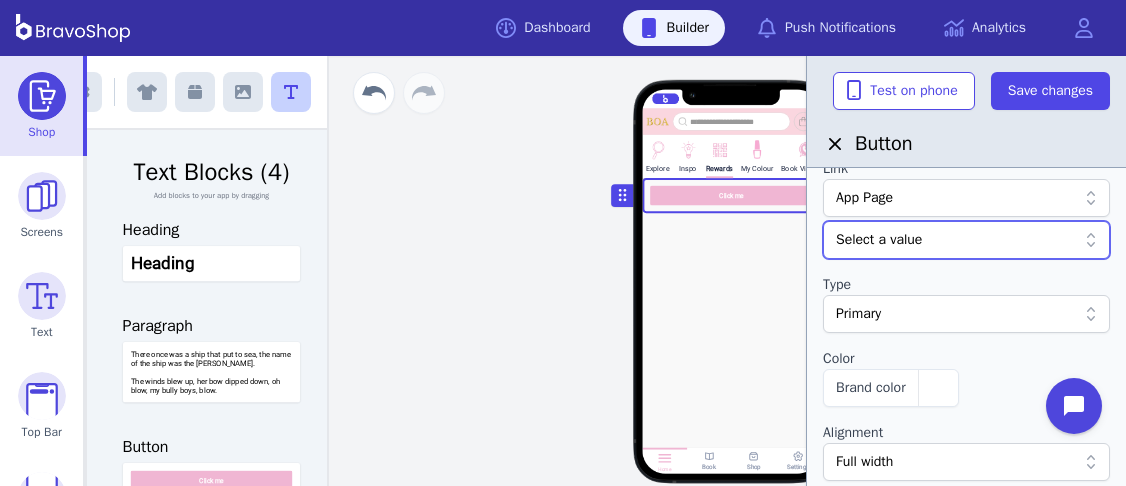 click on "Drag a block here to get started" at bounding box center (731, 335) 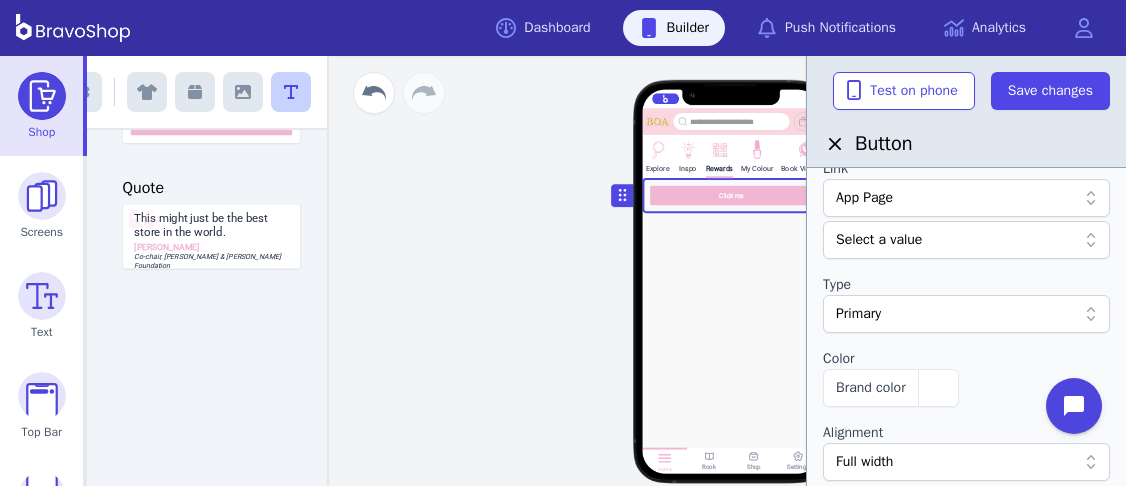 scroll, scrollTop: 0, scrollLeft: 0, axis: both 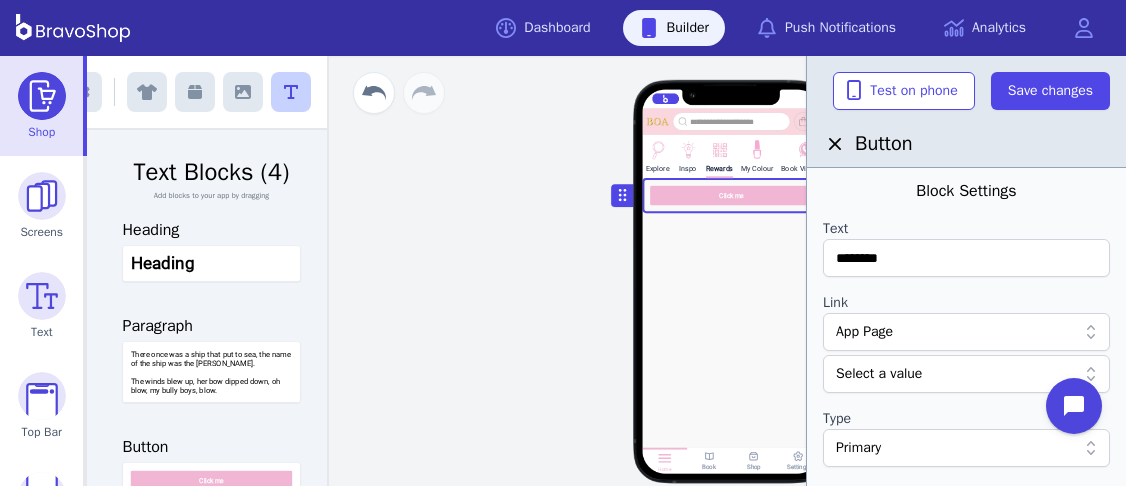 click on "Drag a block here to get started" at bounding box center [731, 335] 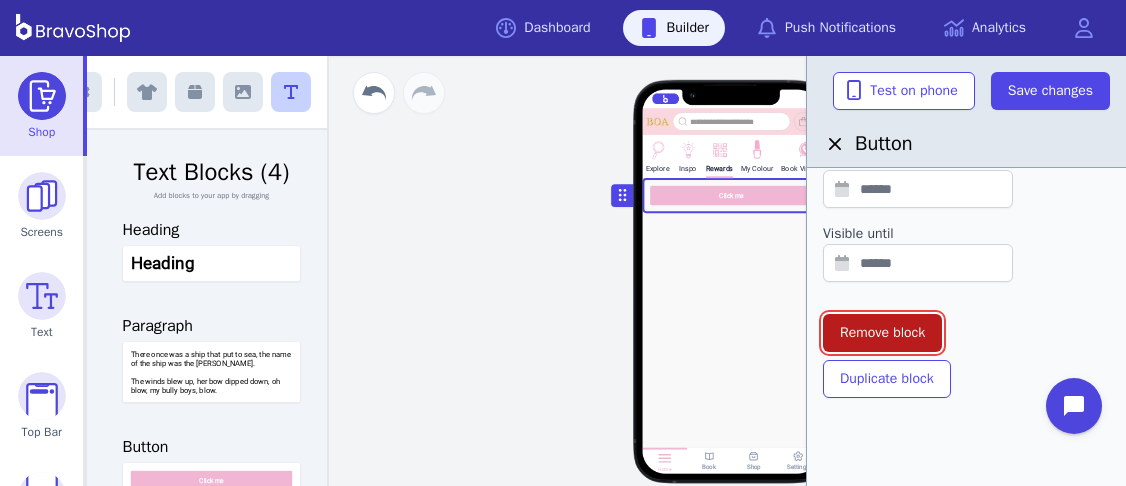 click on "Remove block" at bounding box center [882, 333] 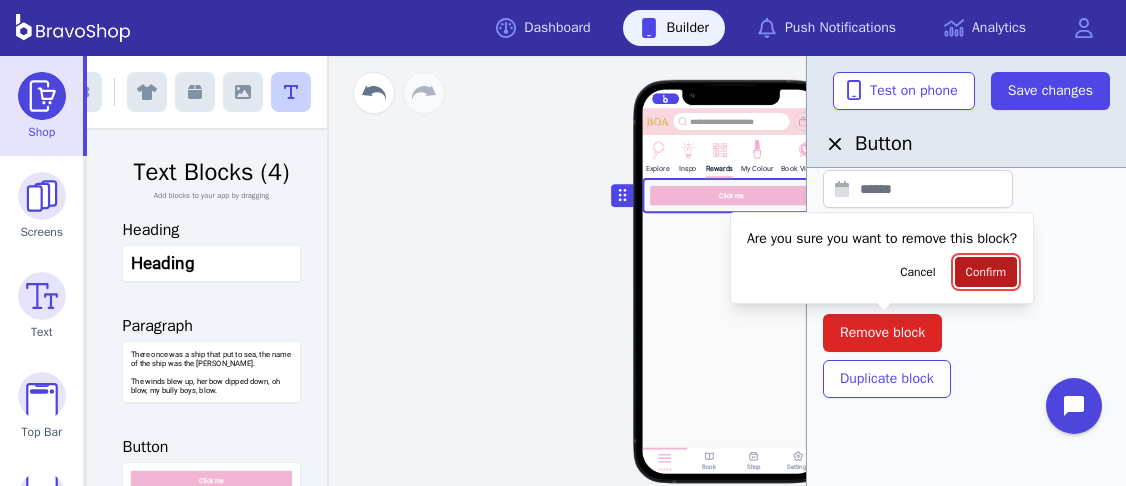 click on "Confirm" at bounding box center [986, 272] 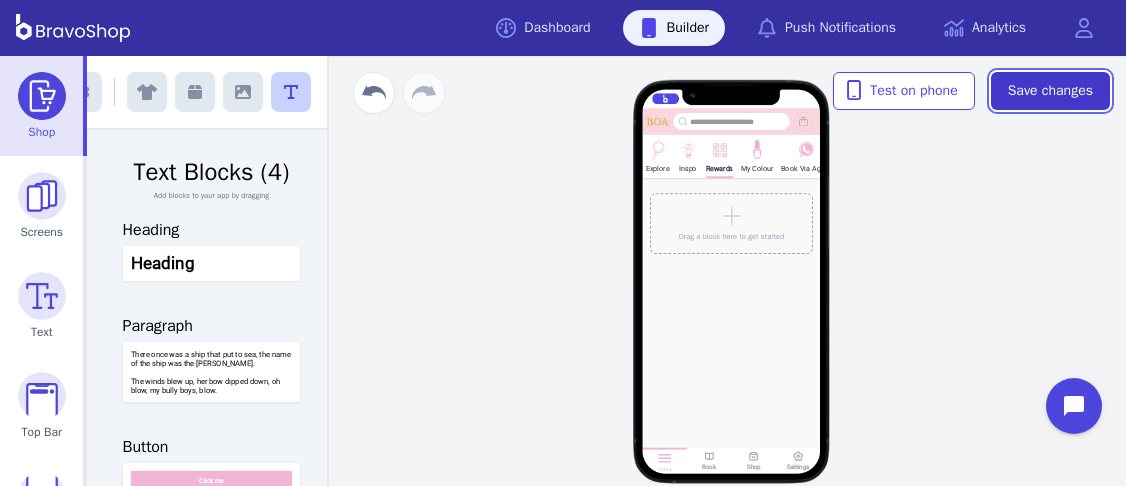 click on "Save changes" at bounding box center (1050, 91) 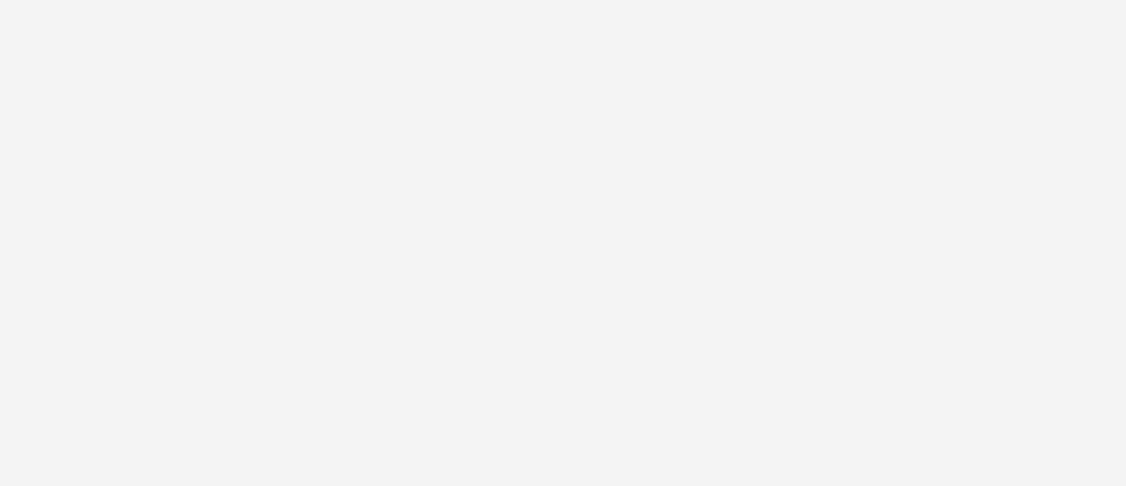 scroll, scrollTop: 0, scrollLeft: 0, axis: both 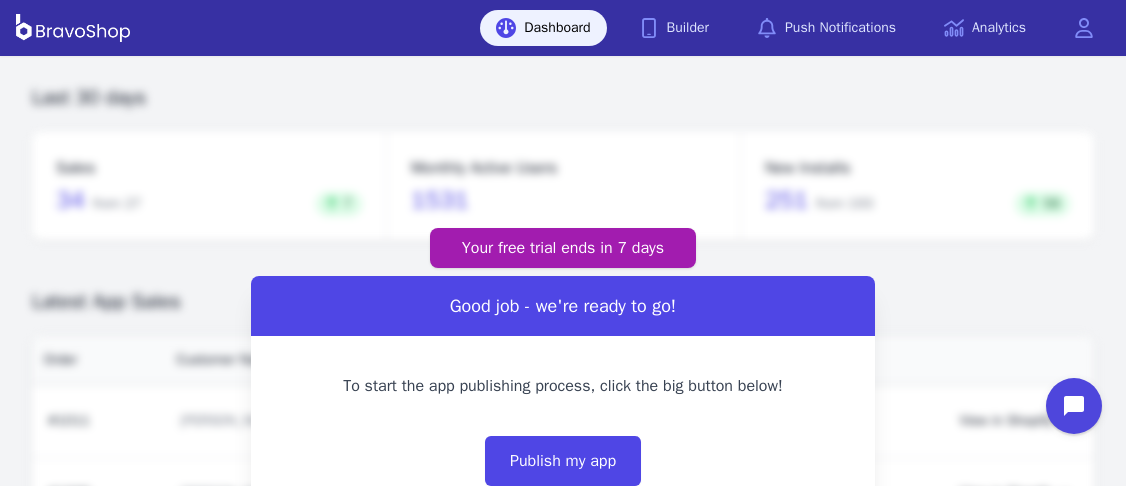 click on "Your free trial ends [DATE] Good job - we're ready to go! To start the app publishing process, click the big button below! Publish my app If you have any questions or concerns, please reach out to our support team by clicking the chat bubble in the bottom right corner." at bounding box center (563, 402) 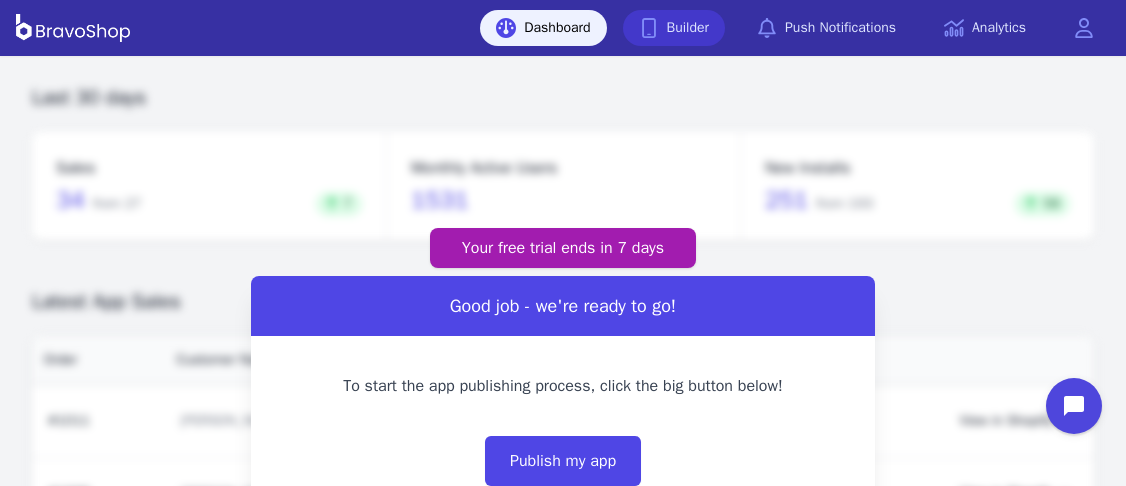 click on "Builder" at bounding box center (674, 28) 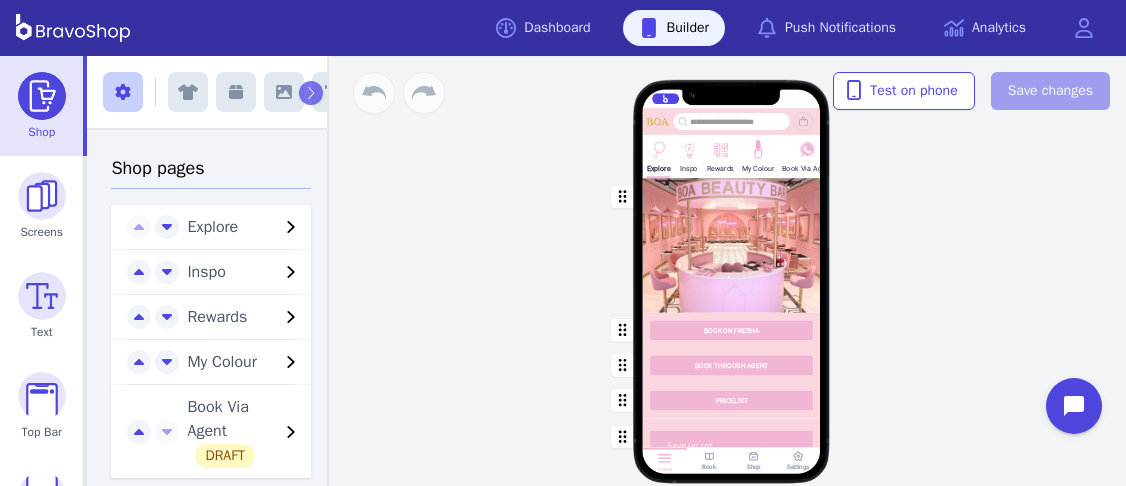 click on "Rewards" at bounding box center [720, 168] 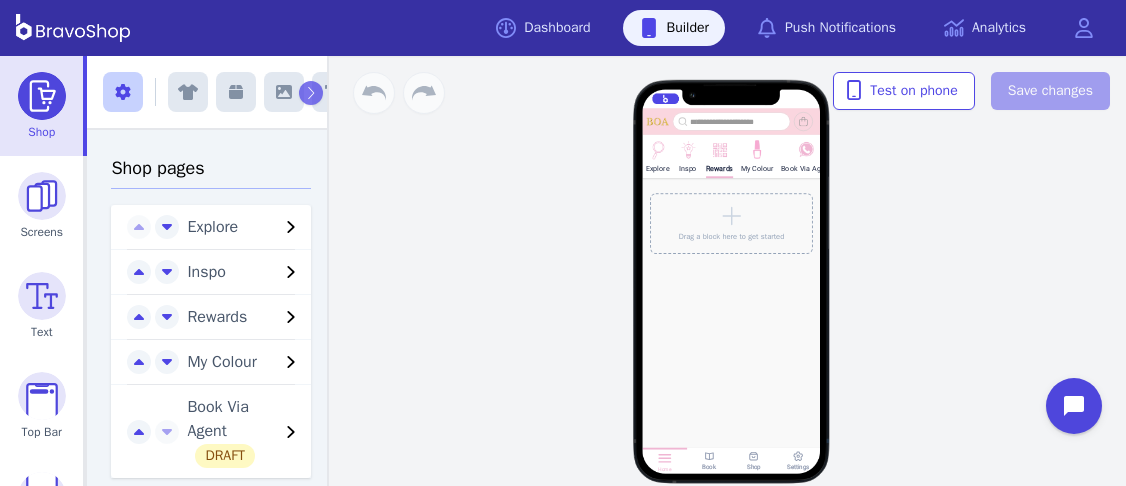 click on "Rewards" at bounding box center (720, 168) 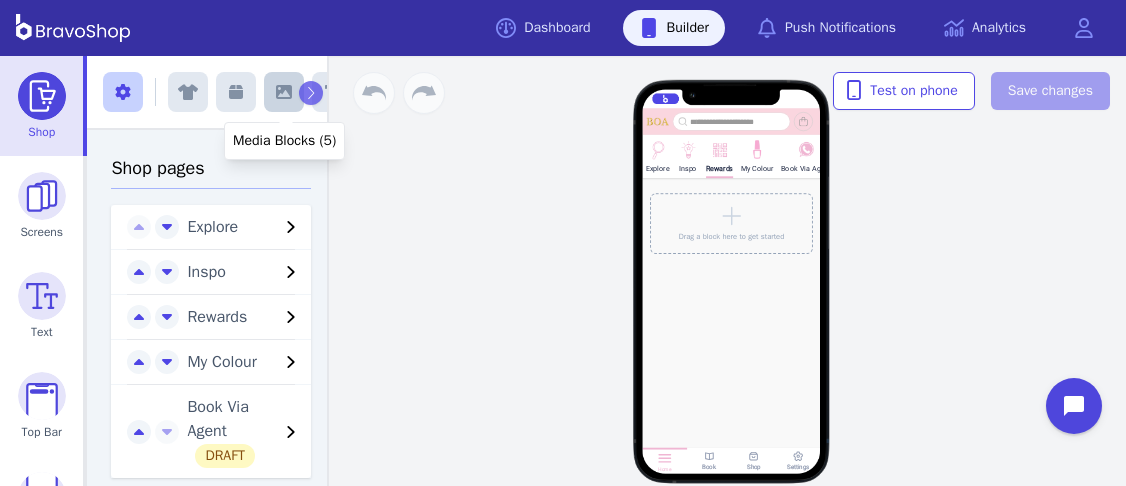 click at bounding box center [284, 92] 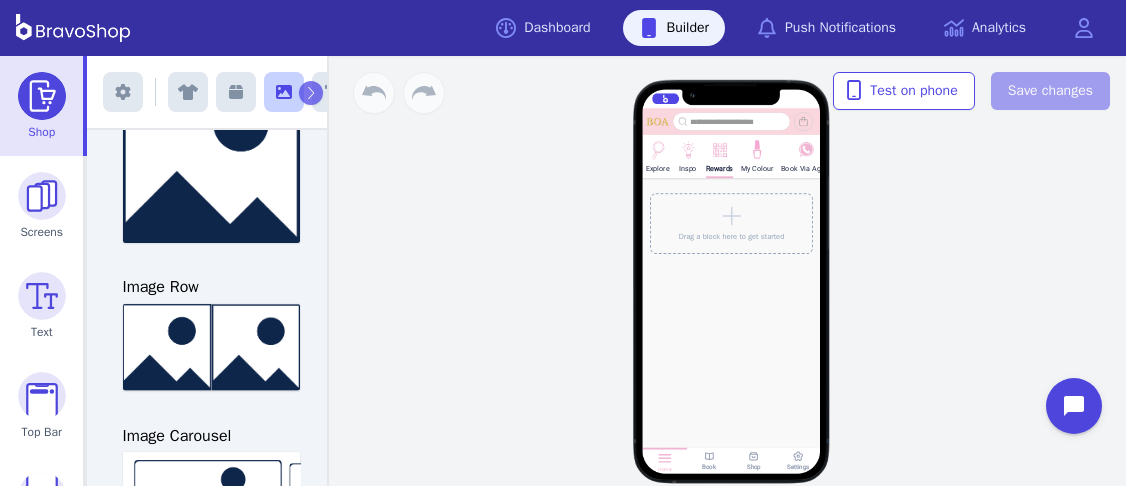 scroll, scrollTop: 296, scrollLeft: 0, axis: vertical 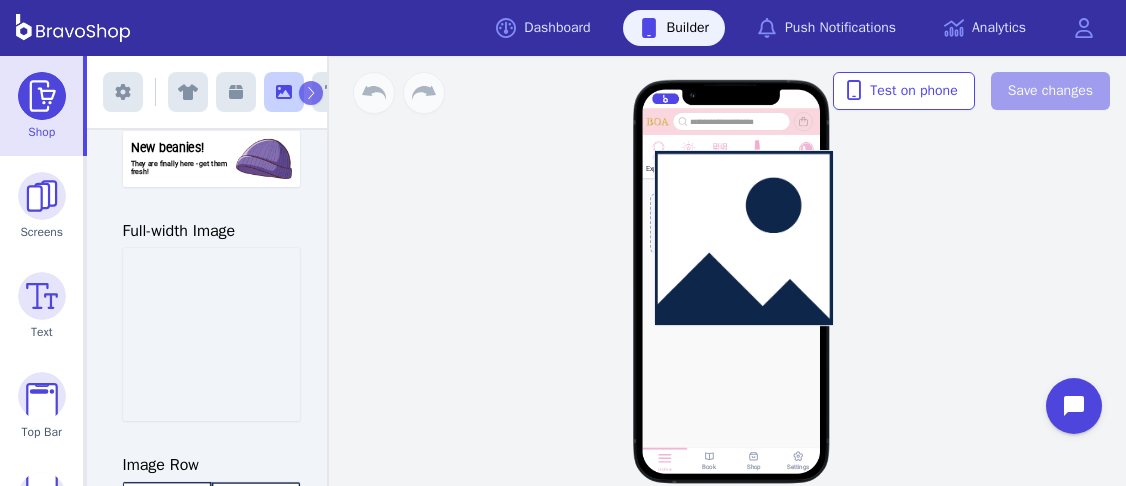 drag, startPoint x: 236, startPoint y: 368, endPoint x: 769, endPoint y: 237, distance: 548.8625 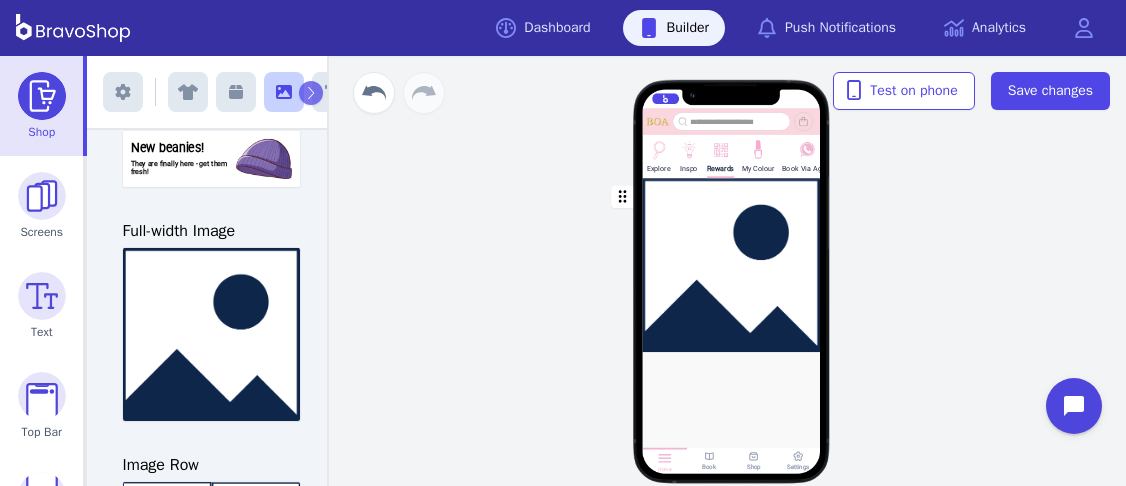 click at bounding box center [732, 265] 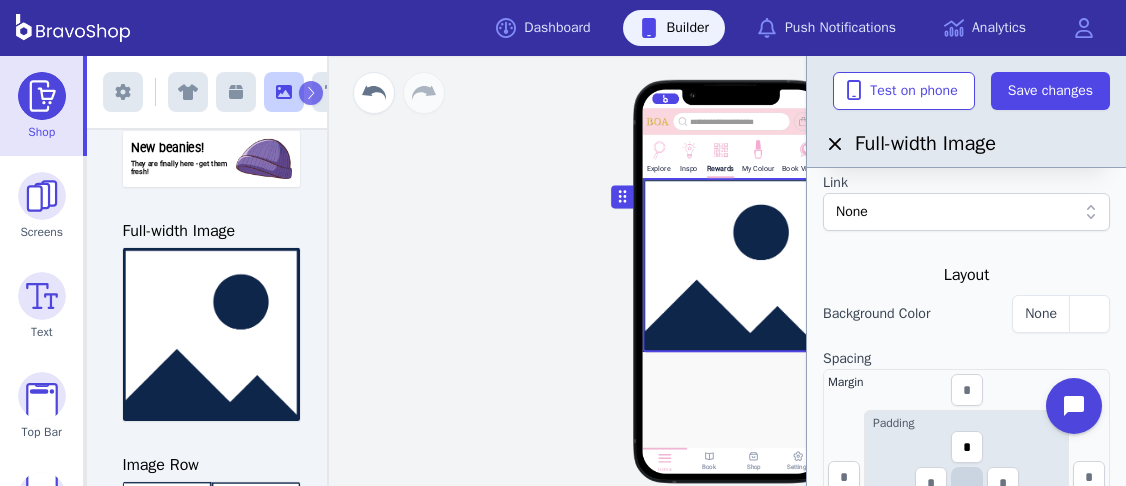 scroll, scrollTop: 230, scrollLeft: 0, axis: vertical 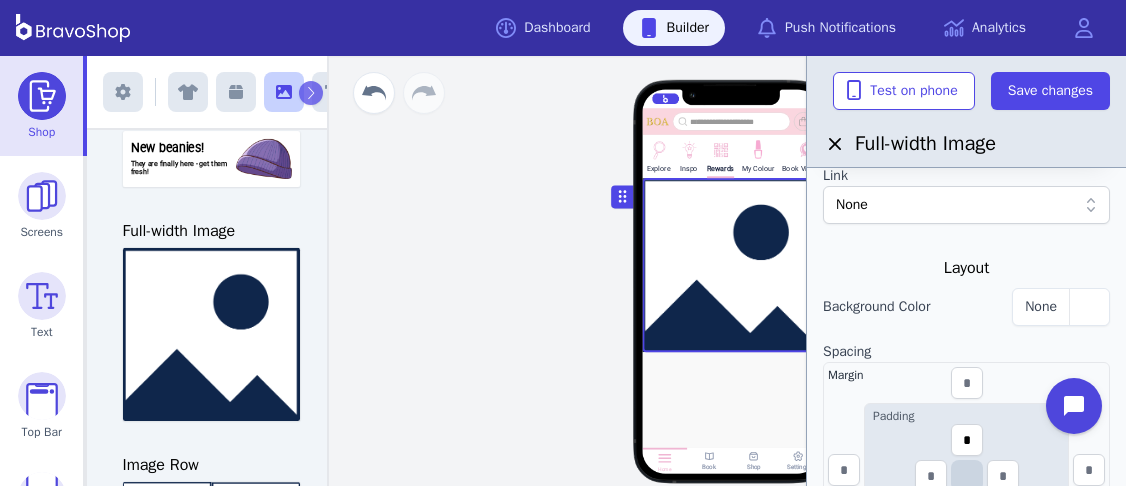 click on "None" at bounding box center [956, 205] 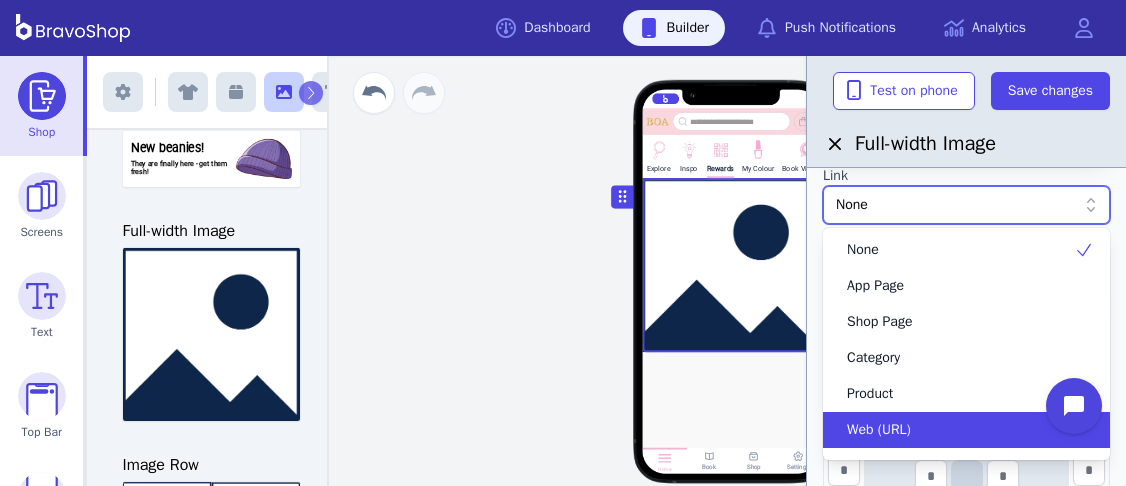 click on "Web (URL)" at bounding box center (954, 430) 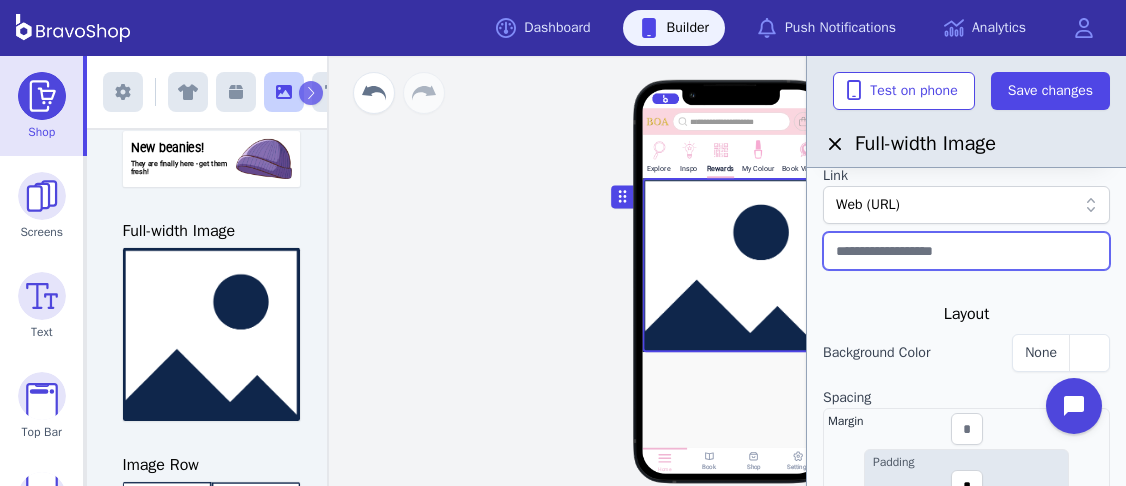 click at bounding box center (966, 251) 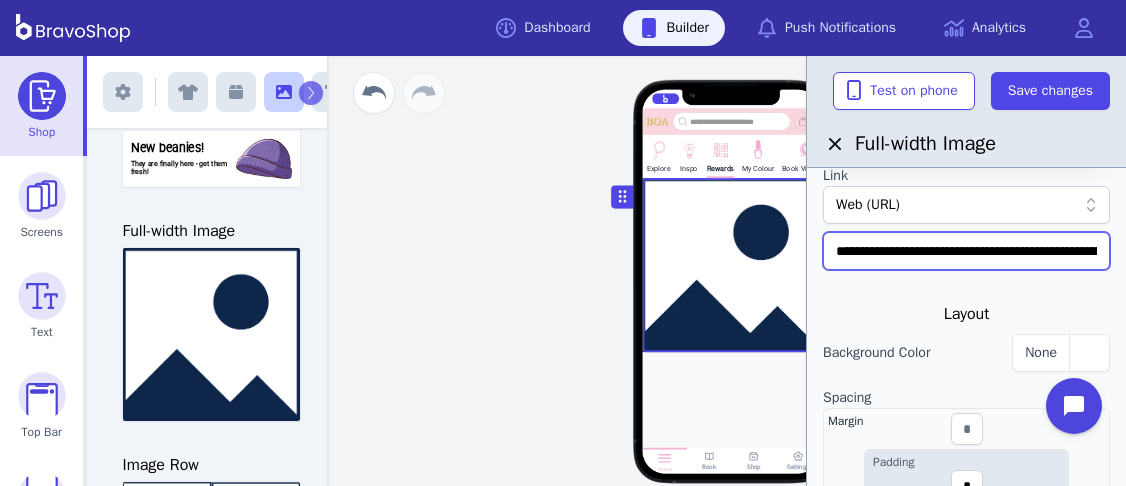 scroll, scrollTop: 0, scrollLeft: 372, axis: horizontal 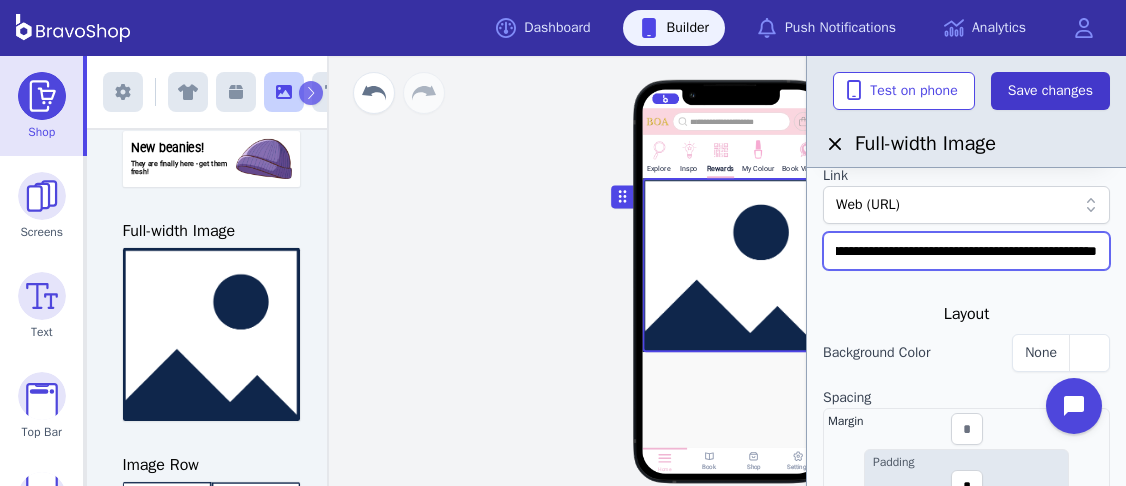 type on "**********" 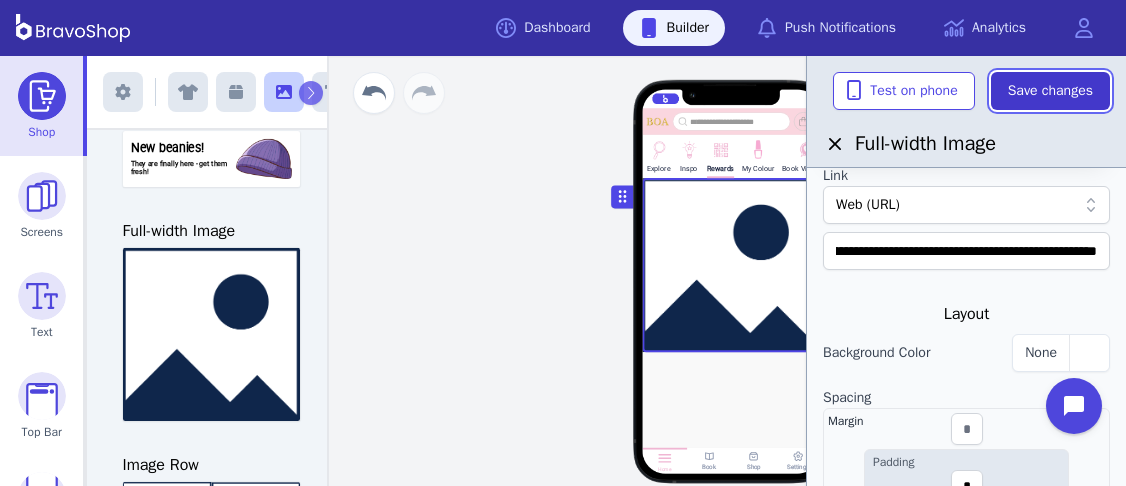 scroll, scrollTop: 0, scrollLeft: 0, axis: both 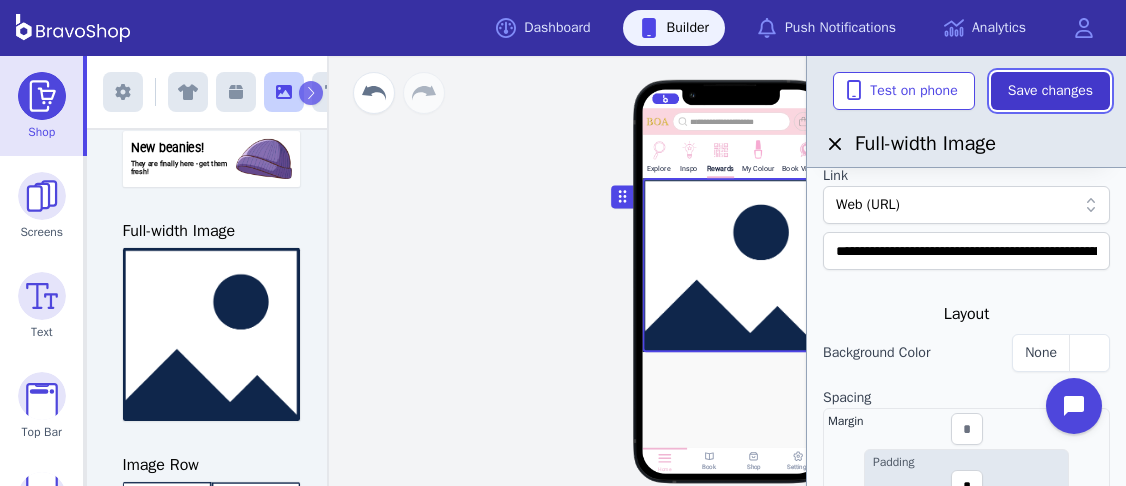 click on "Save changes" at bounding box center (1050, 91) 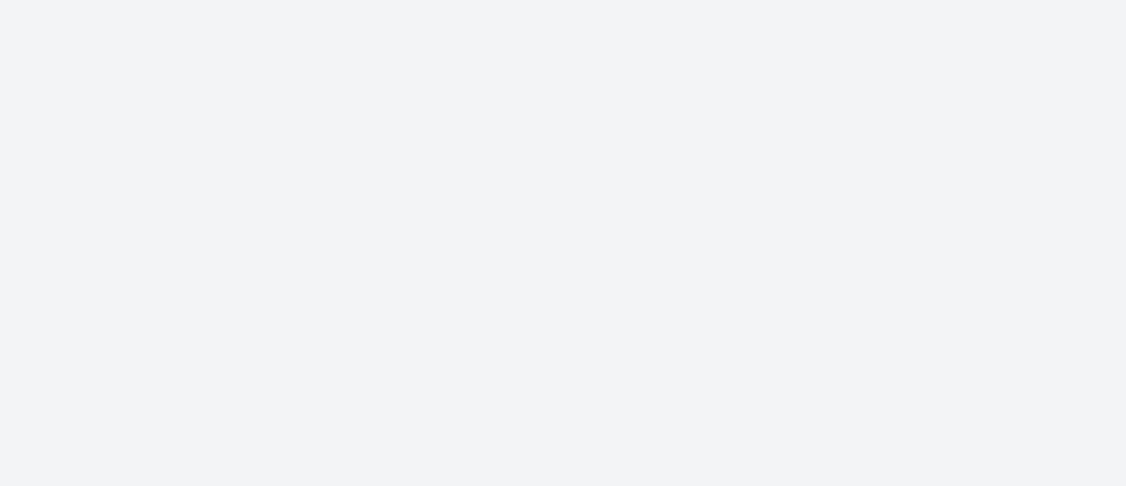 scroll, scrollTop: 0, scrollLeft: 0, axis: both 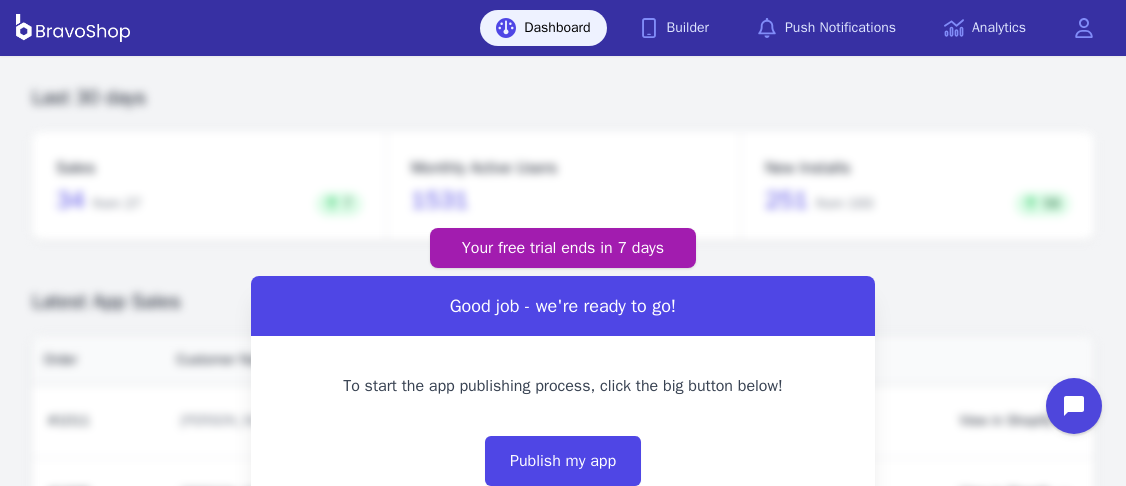 click on "Your free trial ends [DATE] Good job - we're ready to go! To start the app publishing process, click the big button below! Publish my app If you have any questions or concerns, please reach out to our support team by clicking the chat bubble in the bottom right corner." at bounding box center (563, 402) 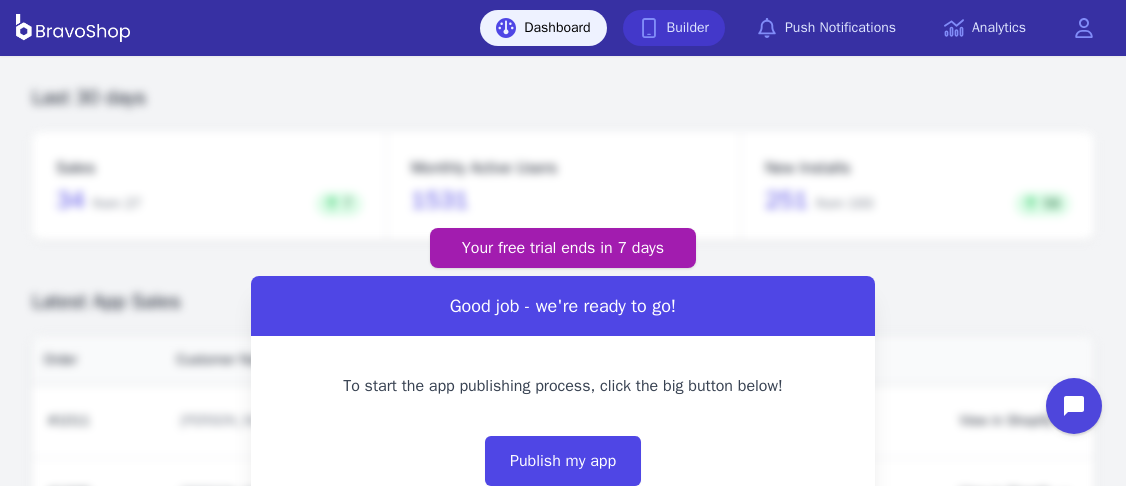 click on "Builder" at bounding box center (674, 28) 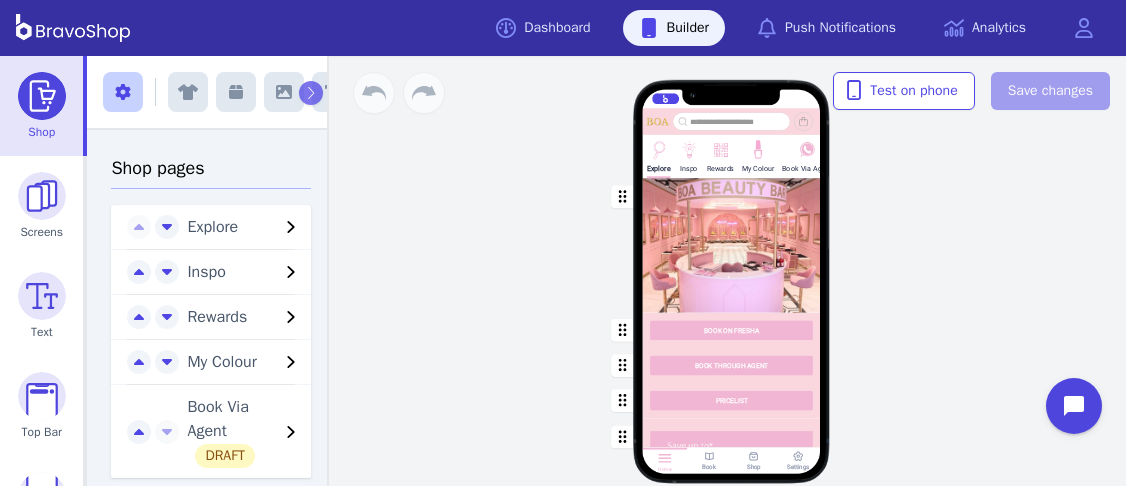 click on "Rewards" at bounding box center [720, 168] 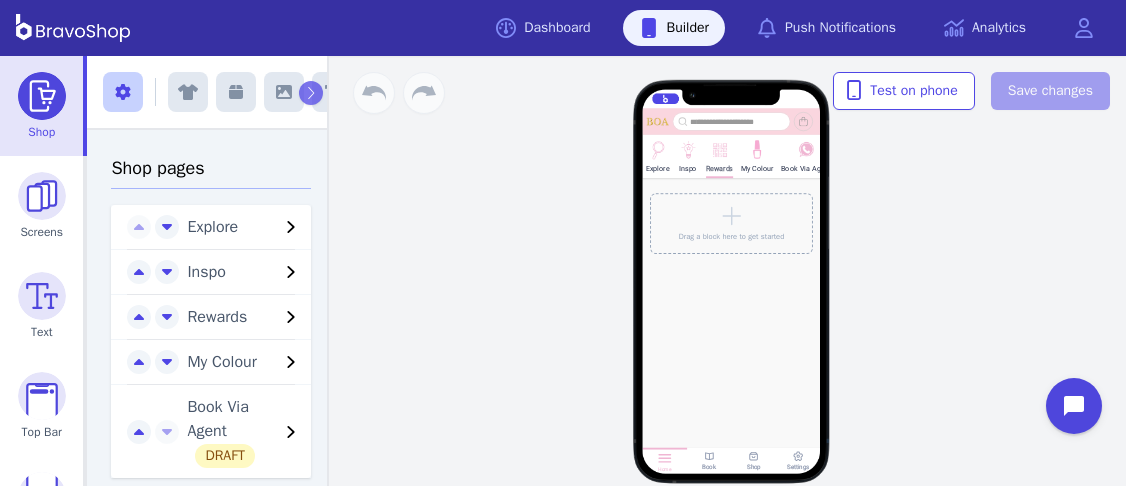 click on "Rewards" at bounding box center (720, 168) 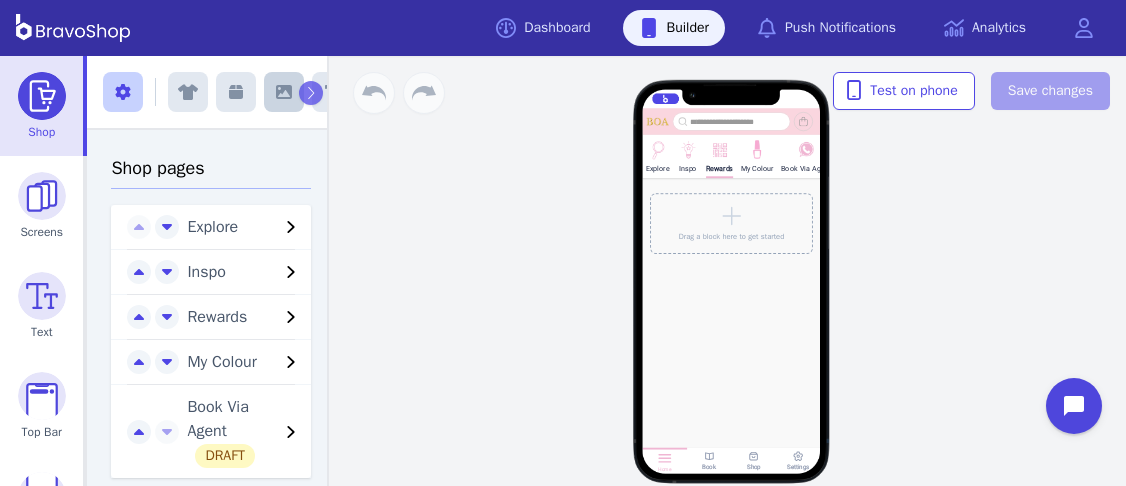 click at bounding box center [284, 92] 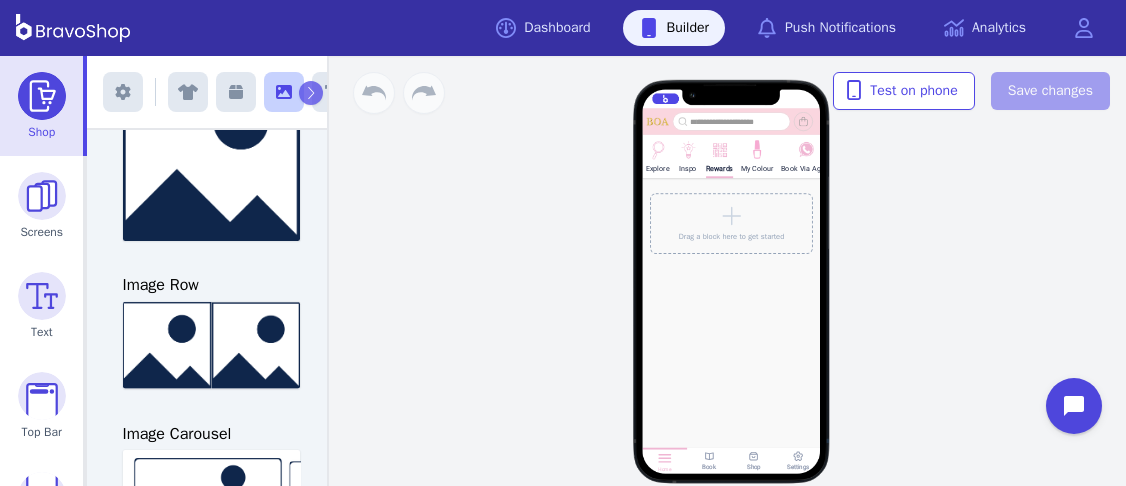 scroll, scrollTop: 296, scrollLeft: 0, axis: vertical 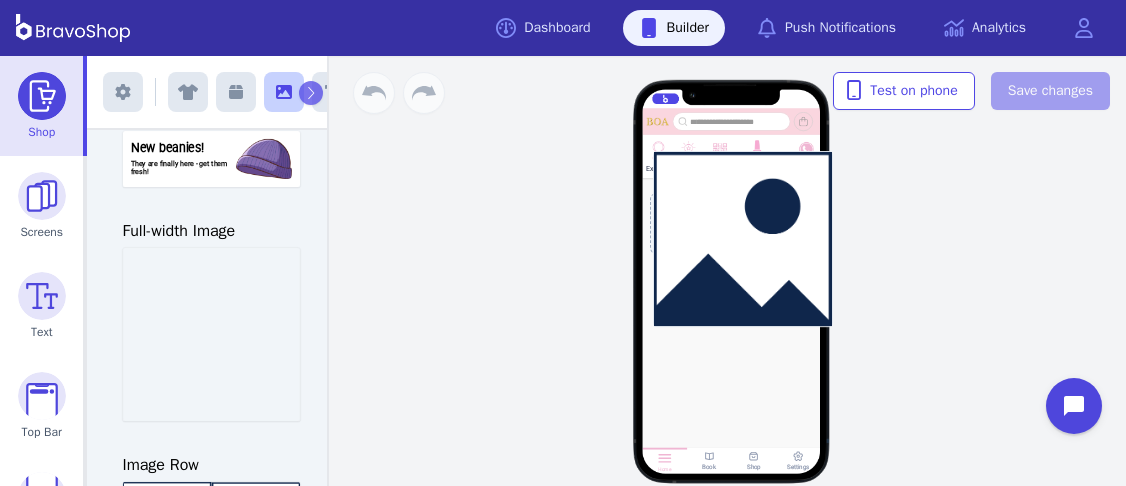 drag, startPoint x: 236, startPoint y: 368, endPoint x: 769, endPoint y: 237, distance: 548.8625 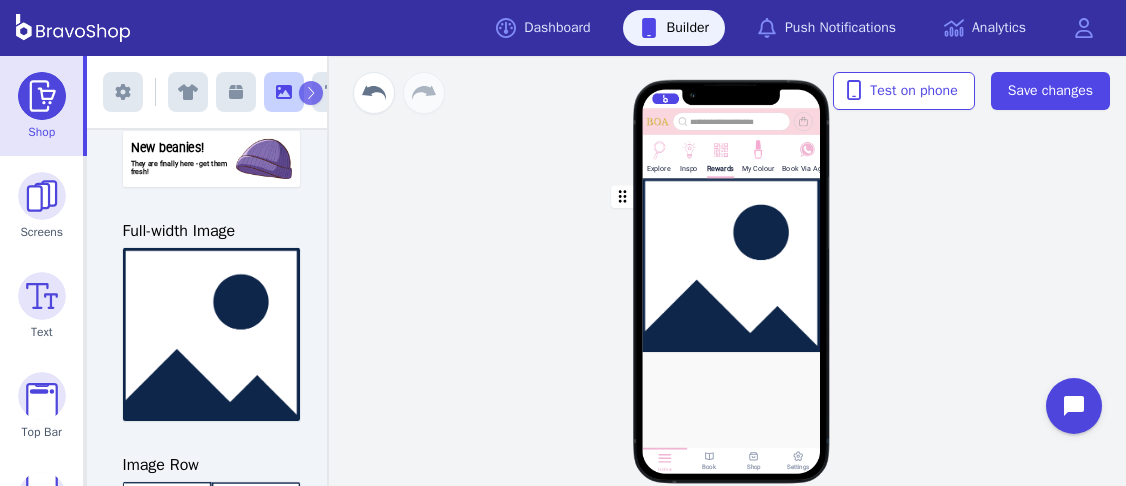 click at bounding box center (732, 265) 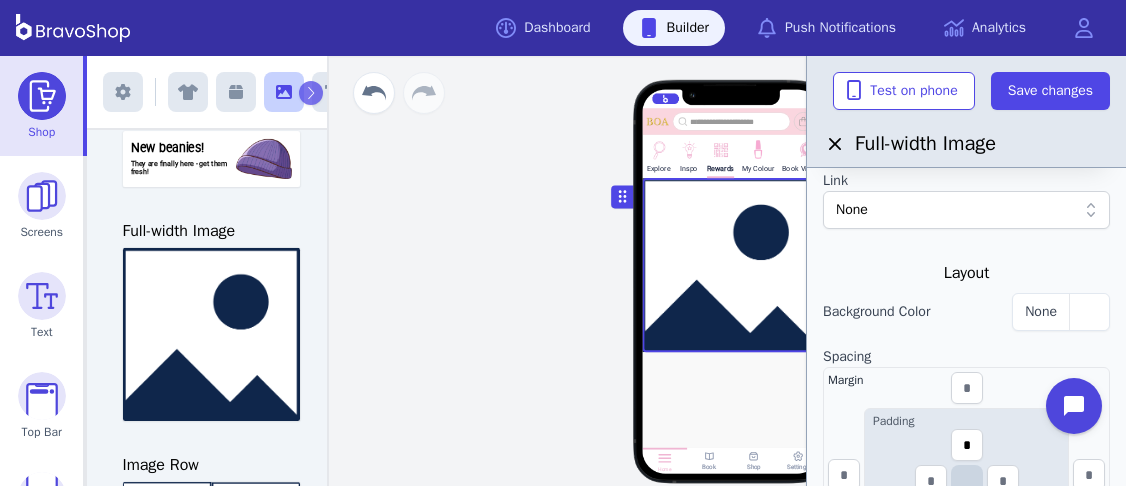 scroll, scrollTop: 230, scrollLeft: 0, axis: vertical 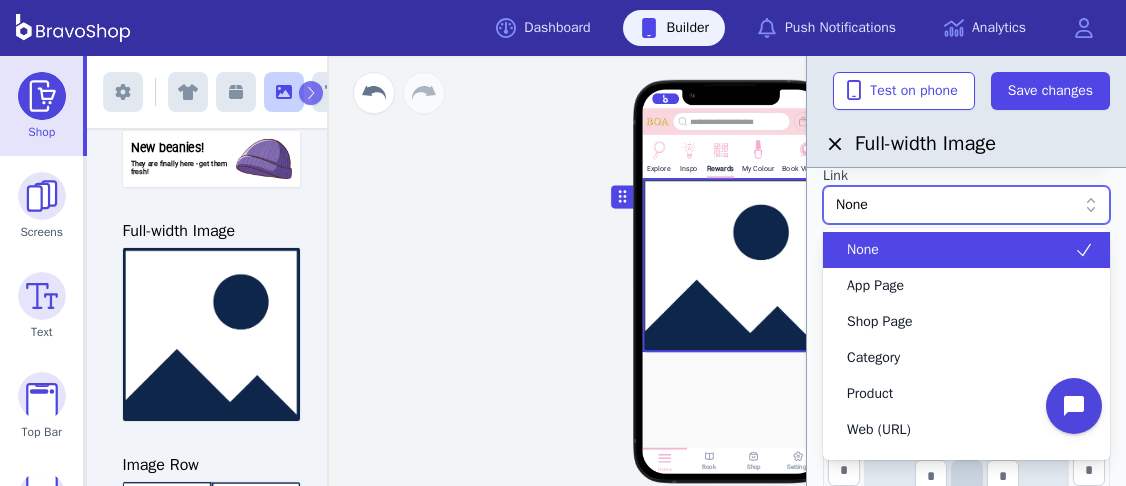 click on "None" at bounding box center [956, 205] 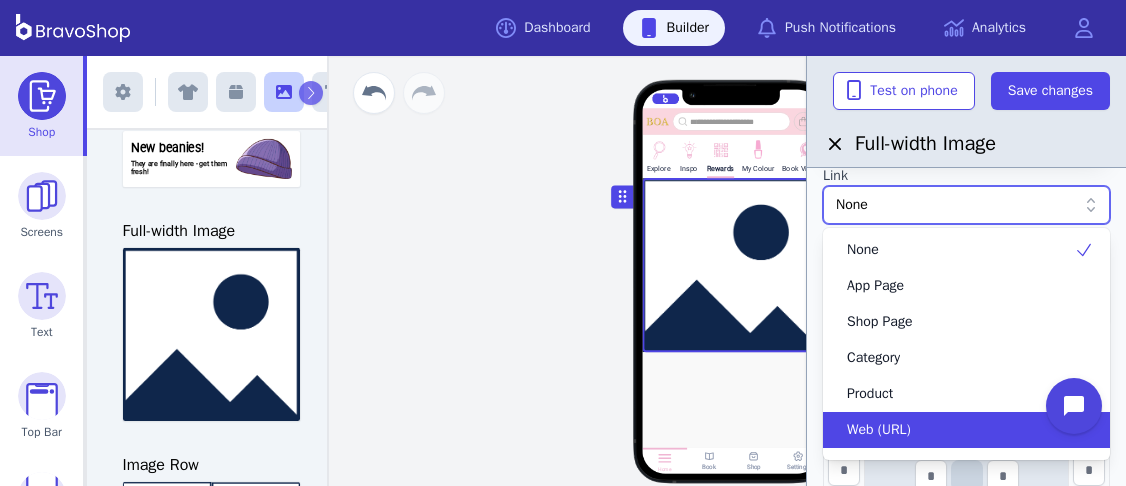 click on "Web (URL)" at bounding box center (954, 430) 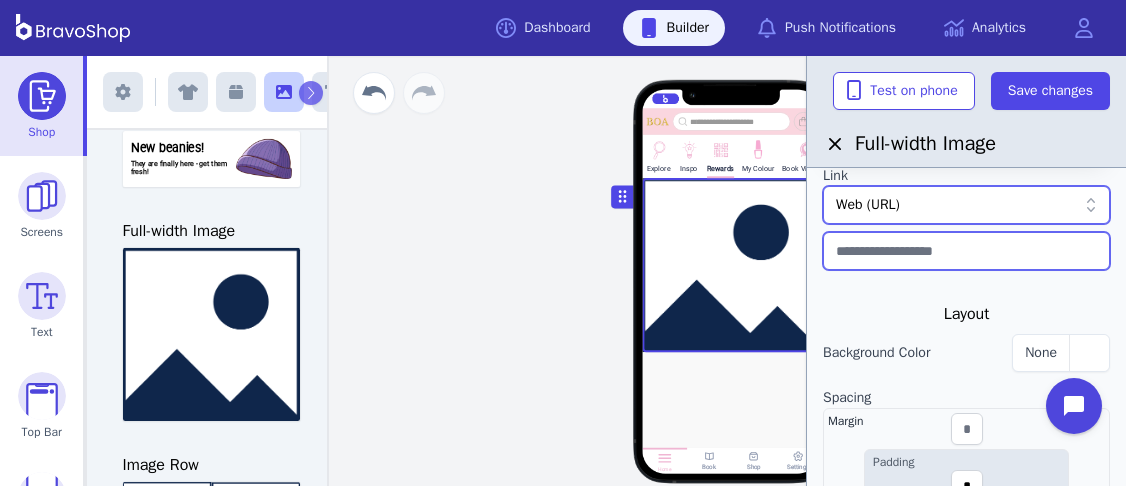 click at bounding box center [966, 251] 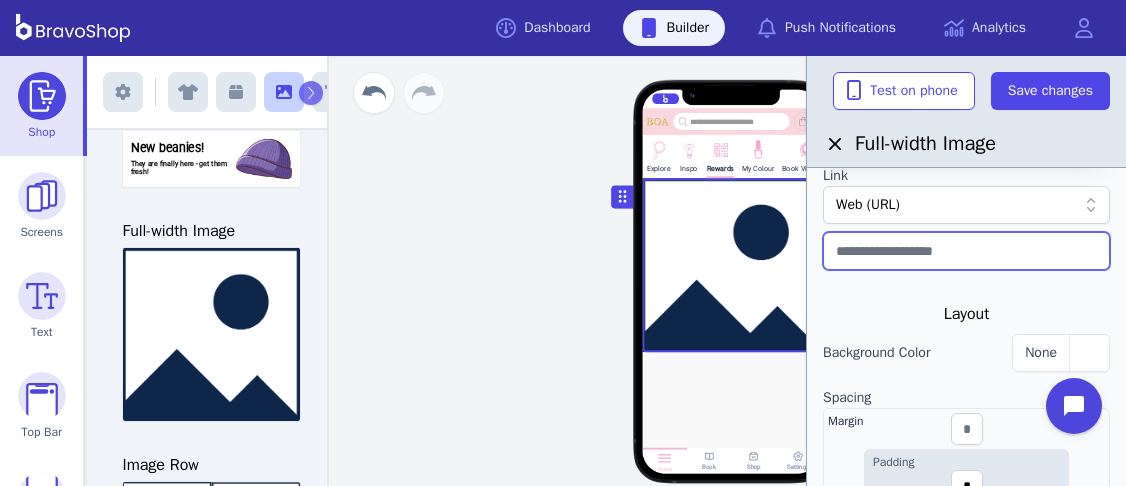 click at bounding box center [966, 251] 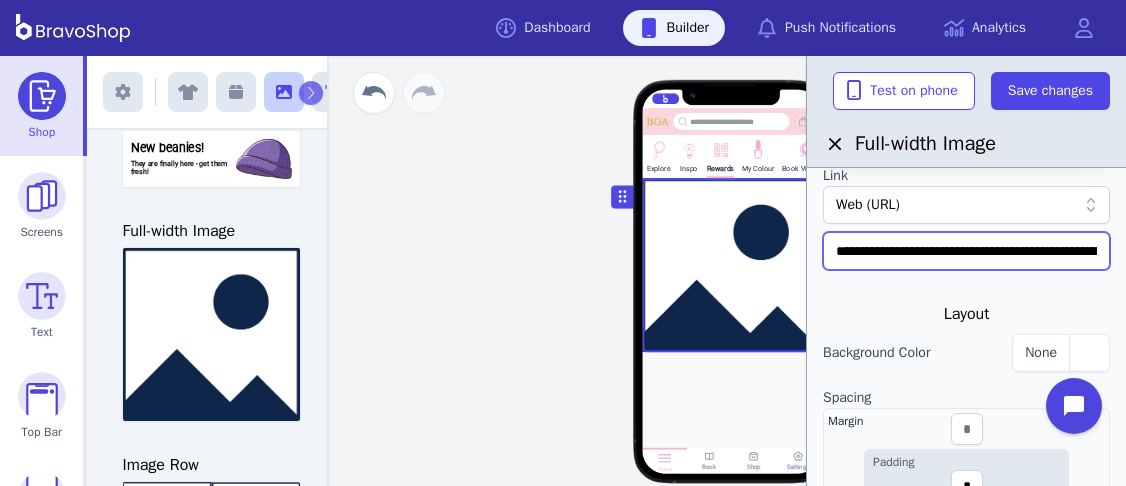 scroll, scrollTop: 0, scrollLeft: 372, axis: horizontal 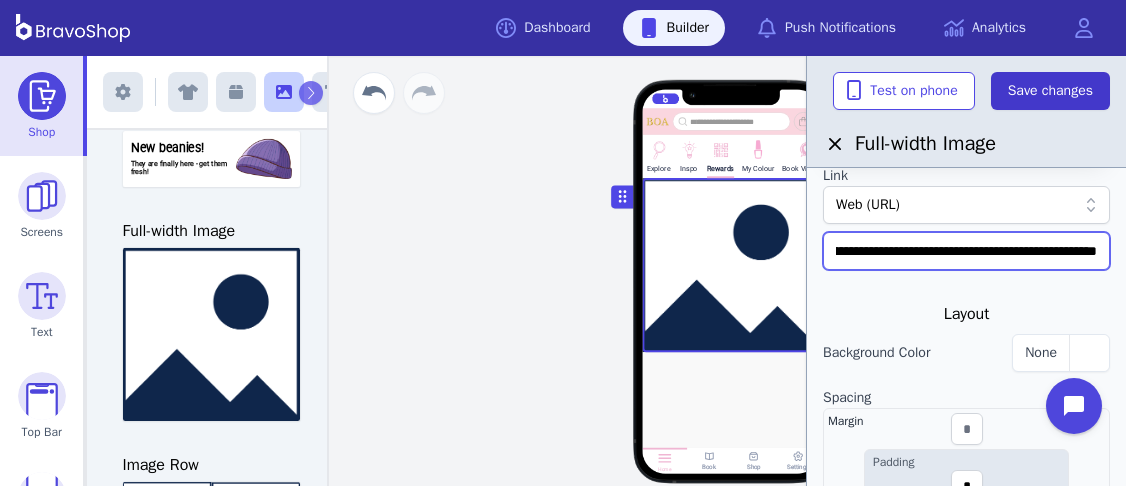 type on "**********" 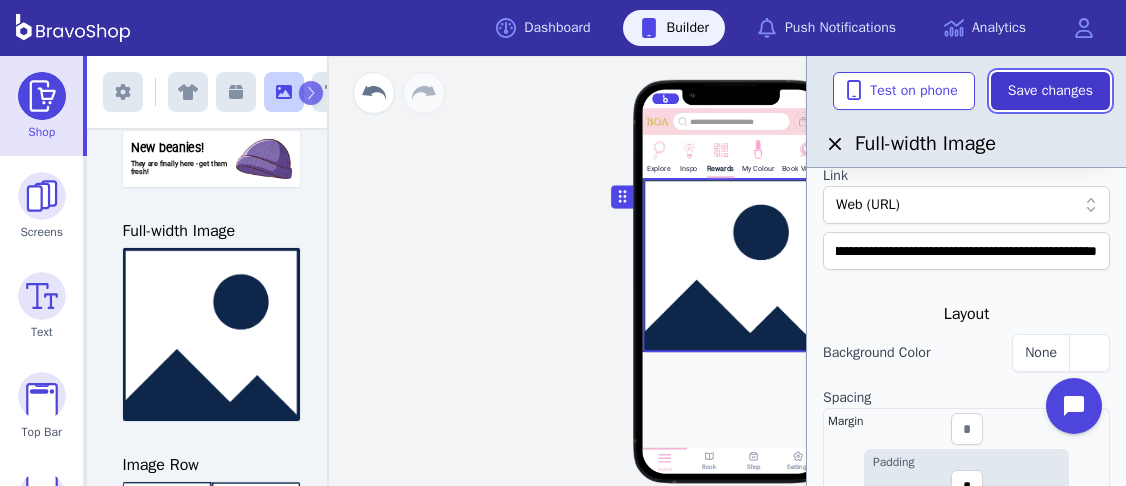 scroll, scrollTop: 0, scrollLeft: 0, axis: both 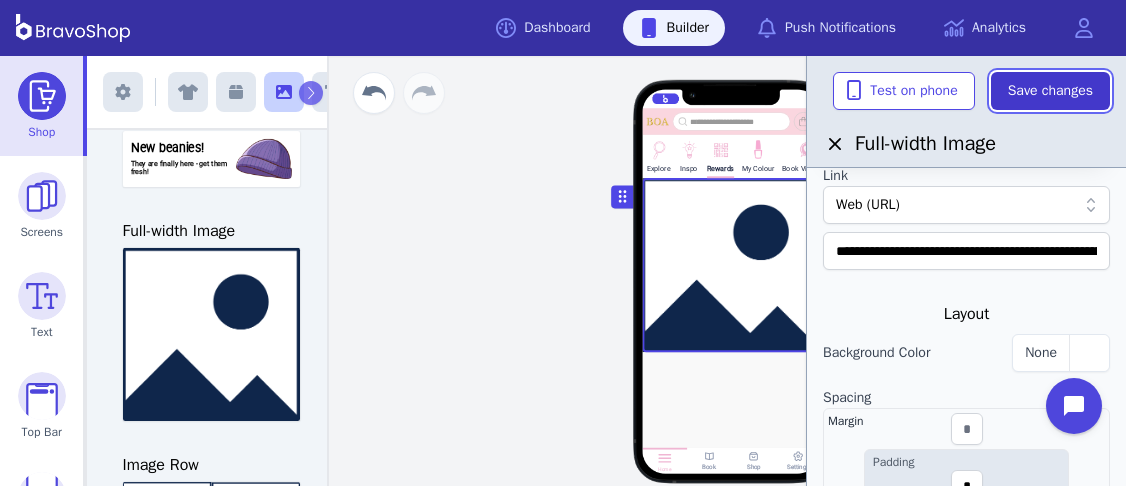 click on "Save changes" at bounding box center [1050, 91] 